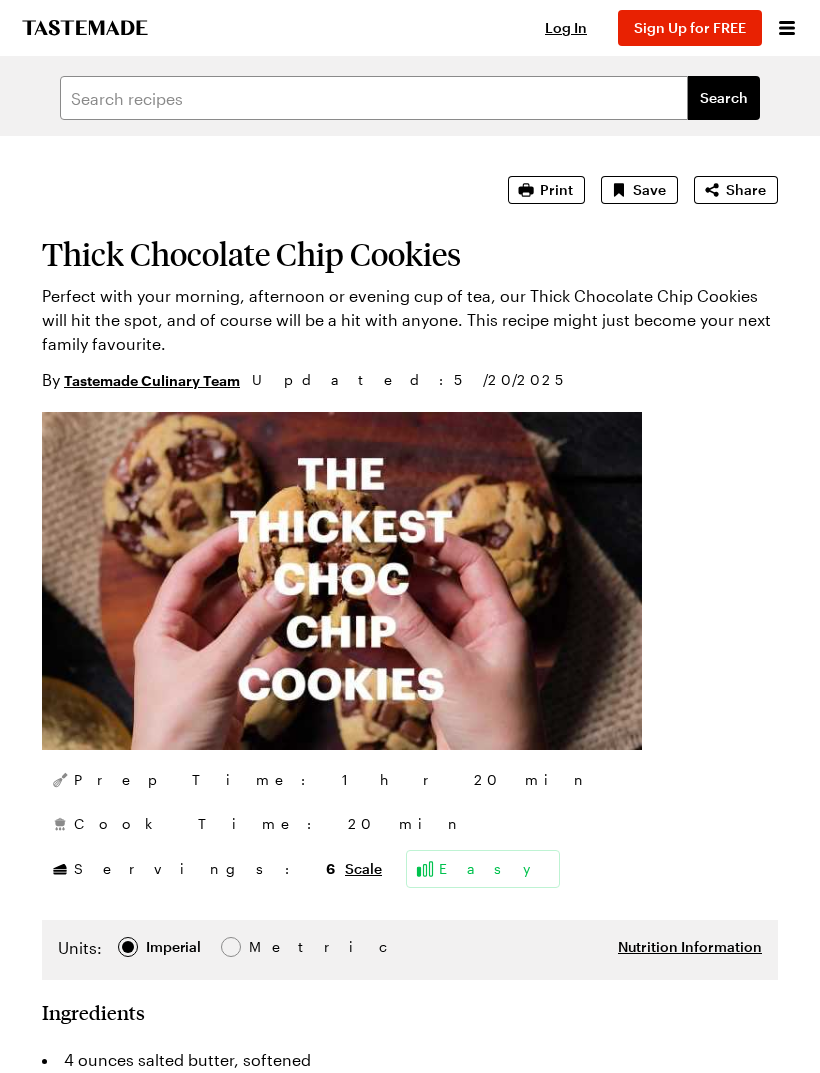 scroll, scrollTop: 0, scrollLeft: 0, axis: both 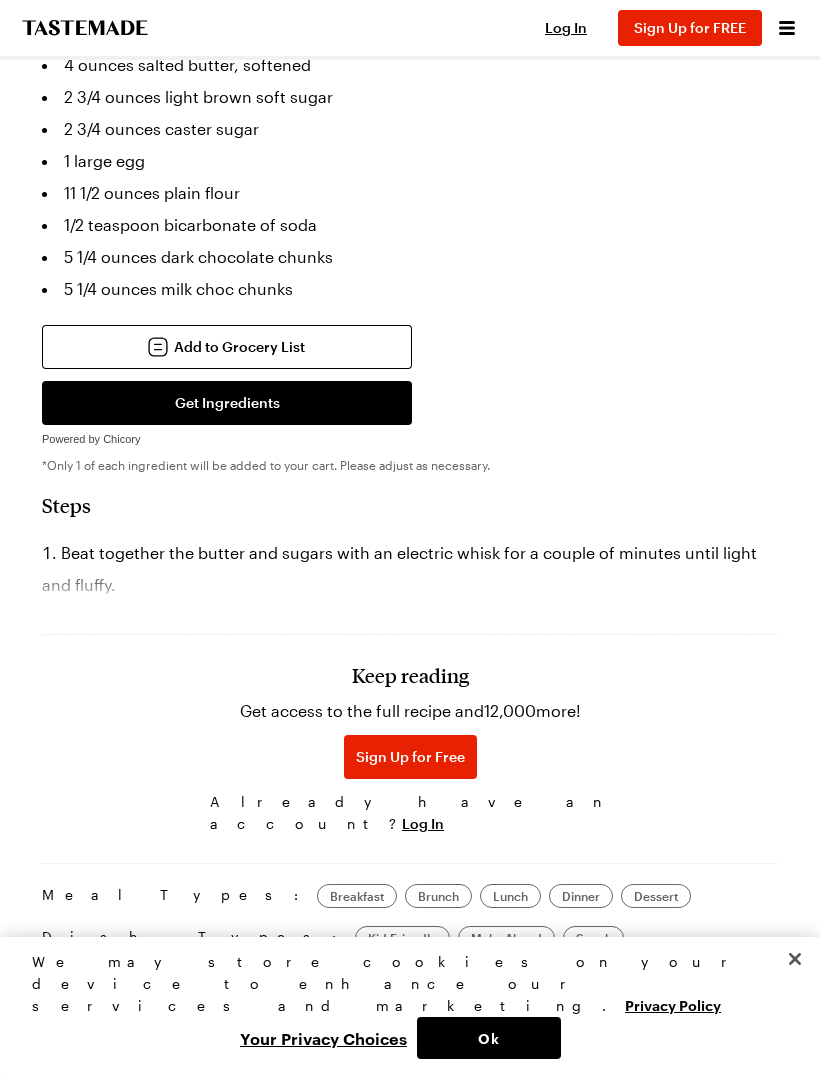 click on "Sign Up for Free" at bounding box center (410, 757) 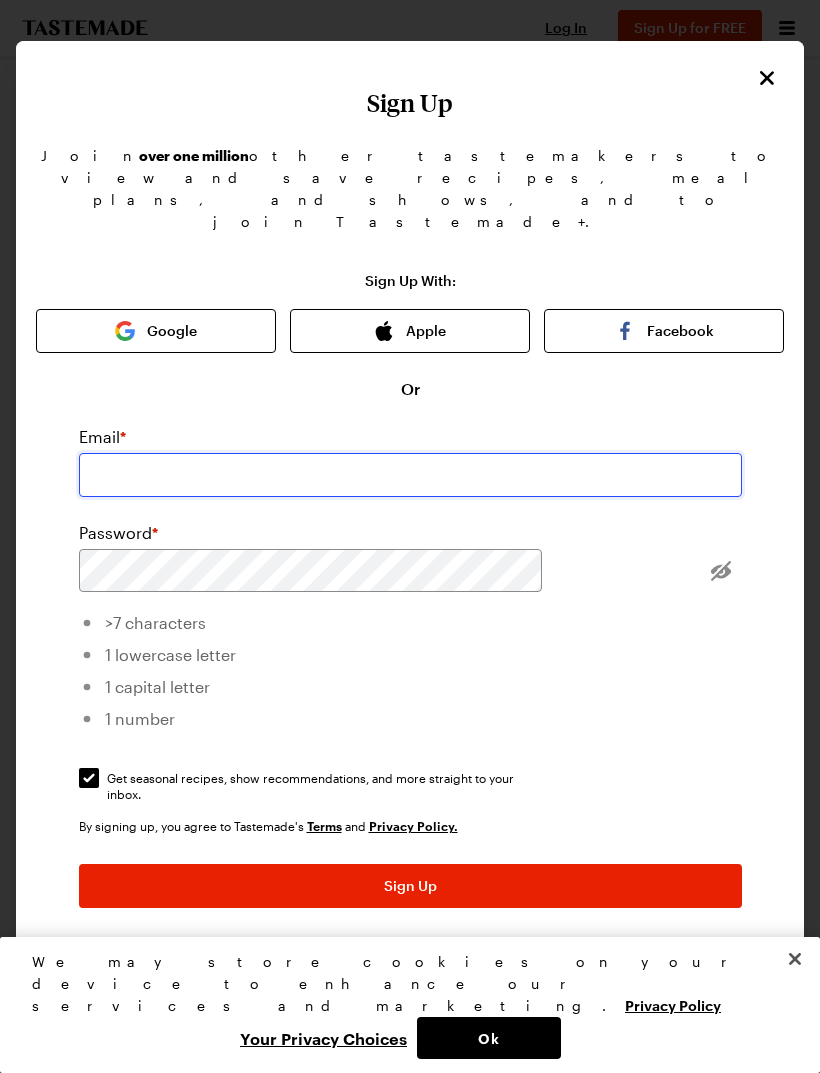 click at bounding box center [410, 475] 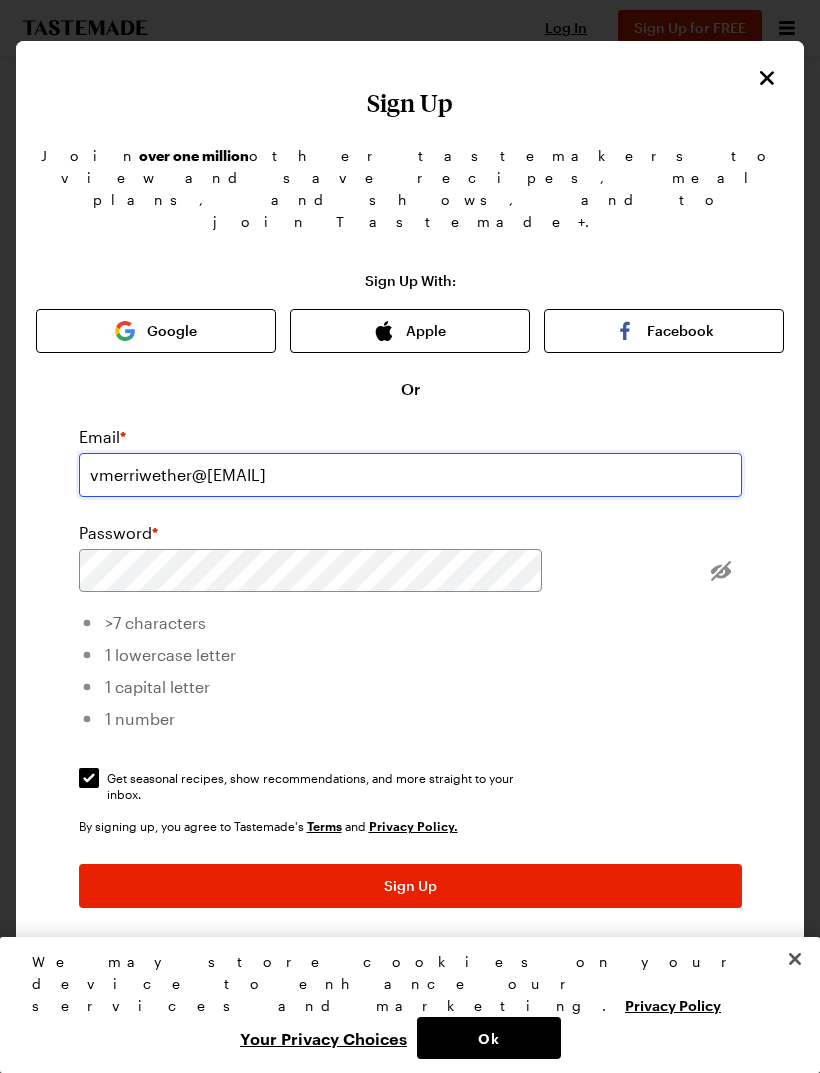 type on "vmerriwether@[EMAIL]" 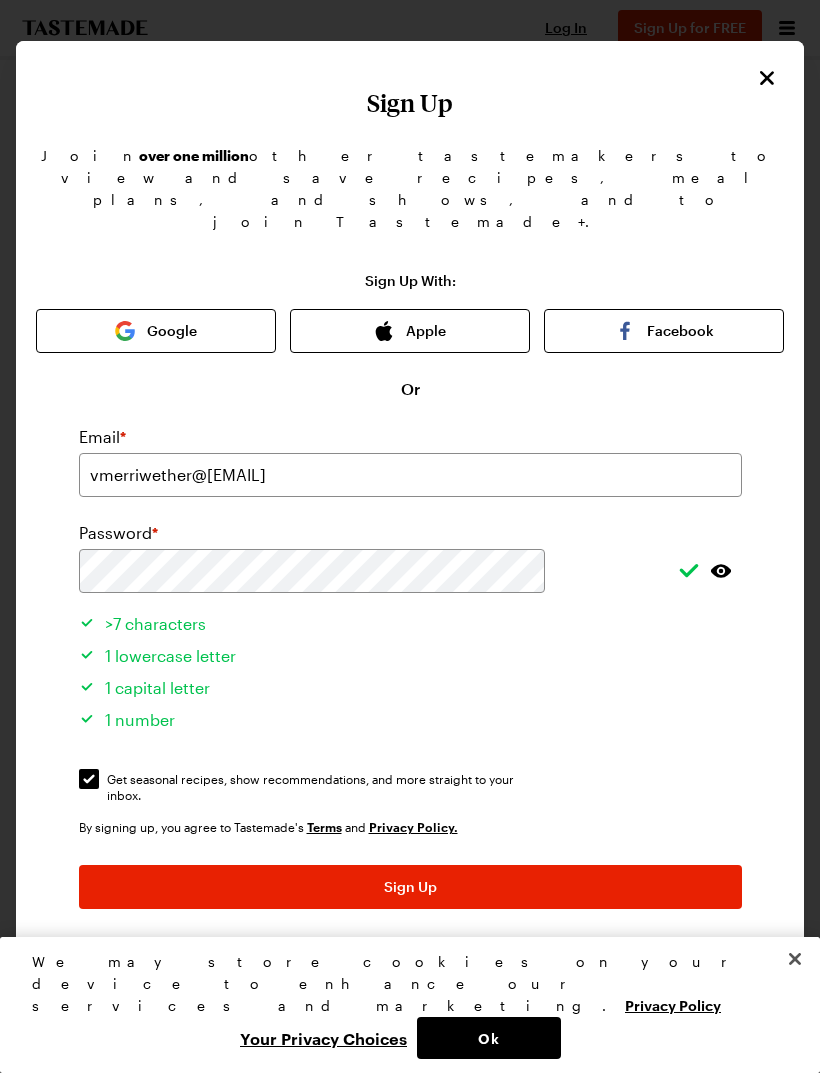 scroll, scrollTop: 995, scrollLeft: 0, axis: vertical 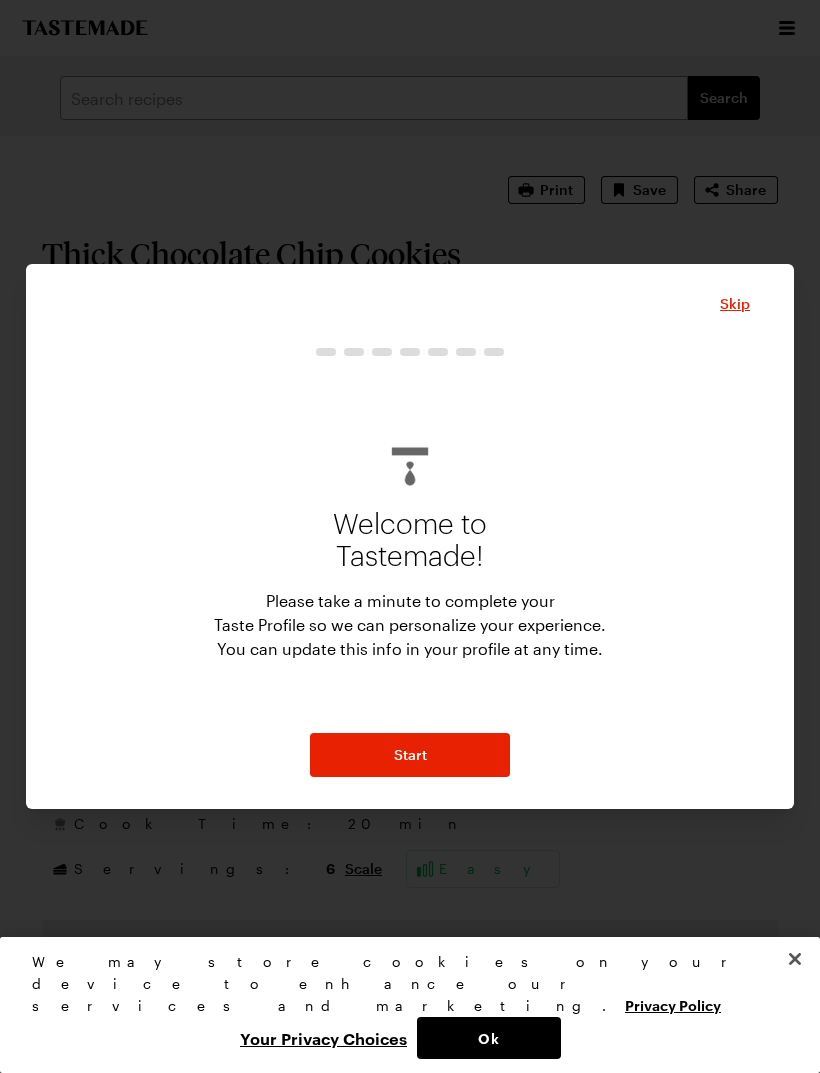 click on "Start" at bounding box center [410, 755] 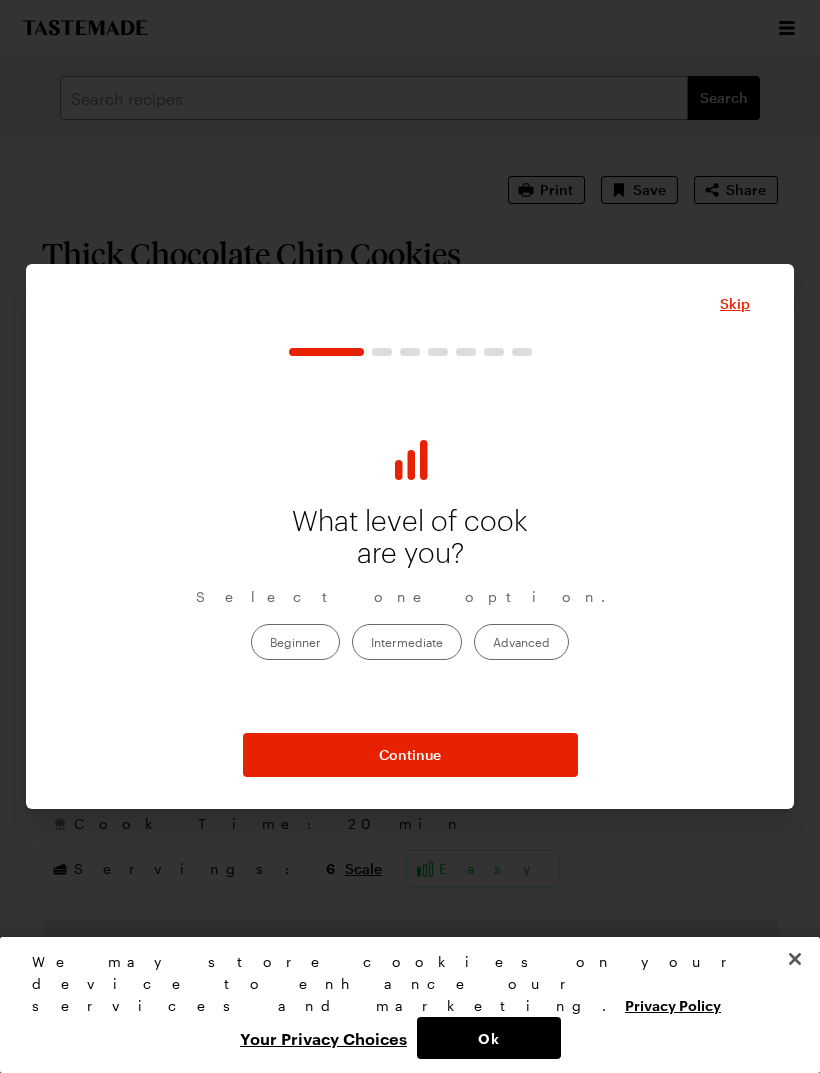 click on "Beginner" at bounding box center (295, 642) 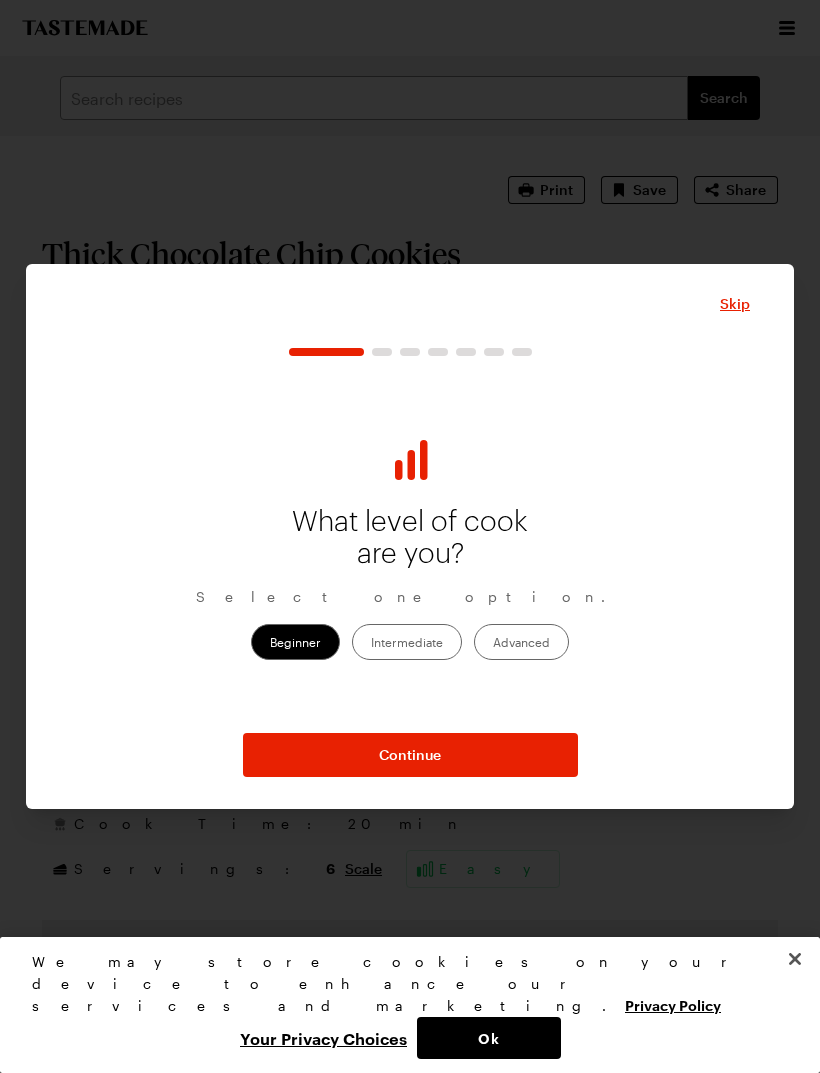 click on "Intermediate" at bounding box center (407, 642) 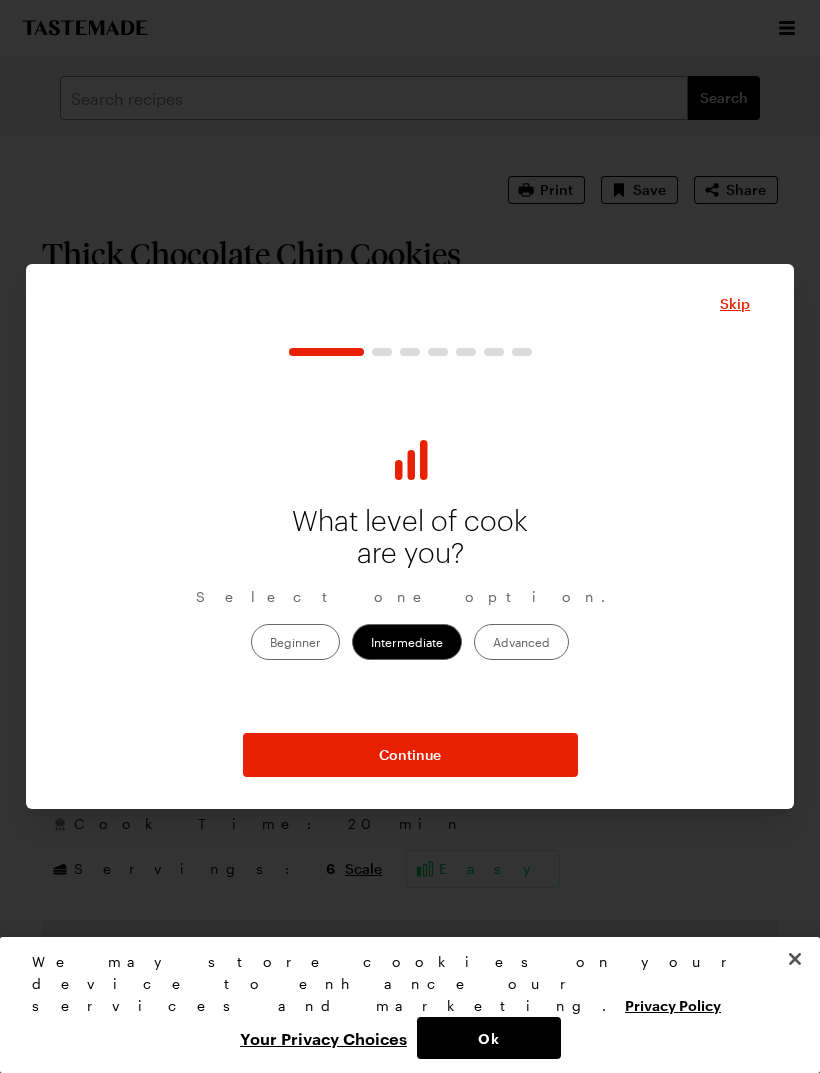 click on "Beginner" at bounding box center (295, 642) 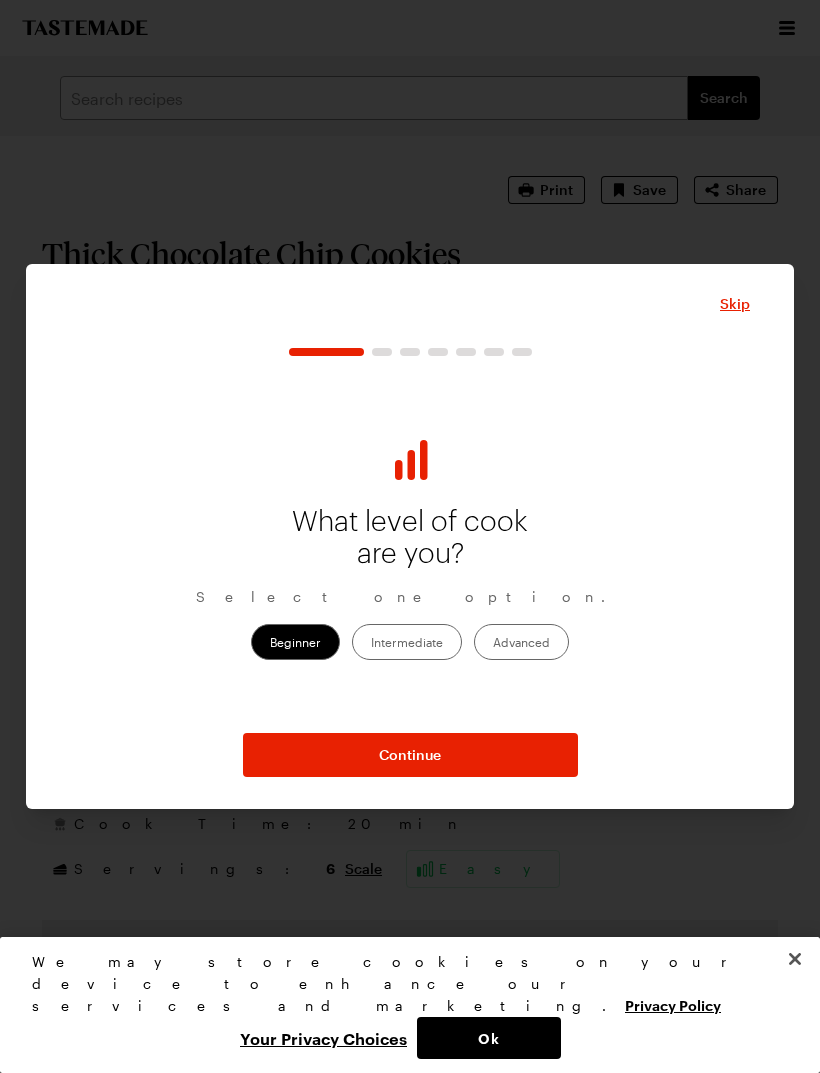 click on "Continue" at bounding box center [410, 755] 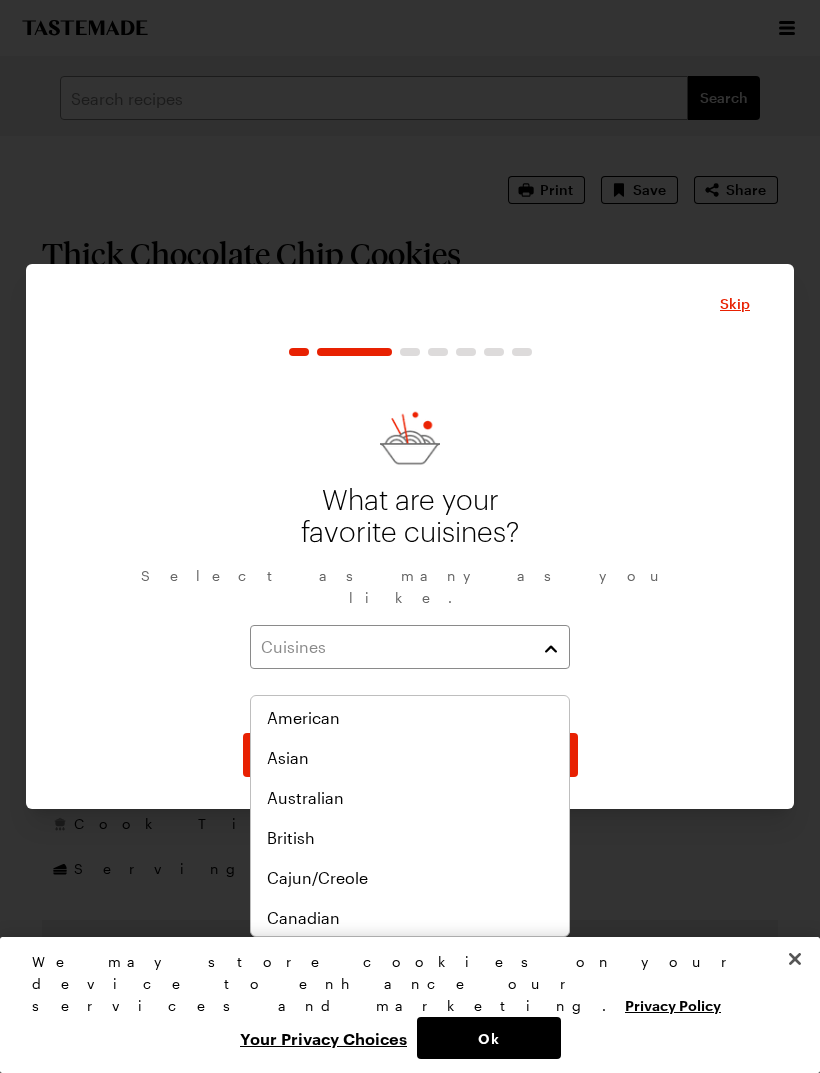 scroll, scrollTop: 42, scrollLeft: 0, axis: vertical 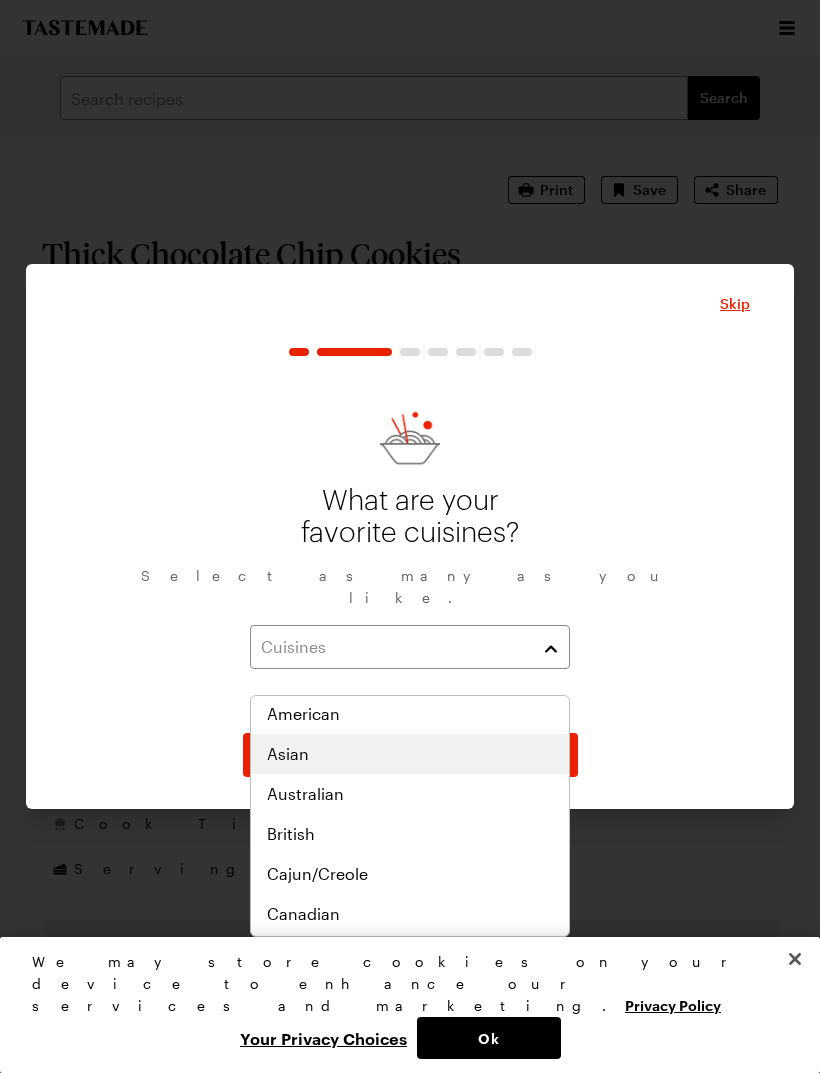 click on "Asian" at bounding box center [410, 754] 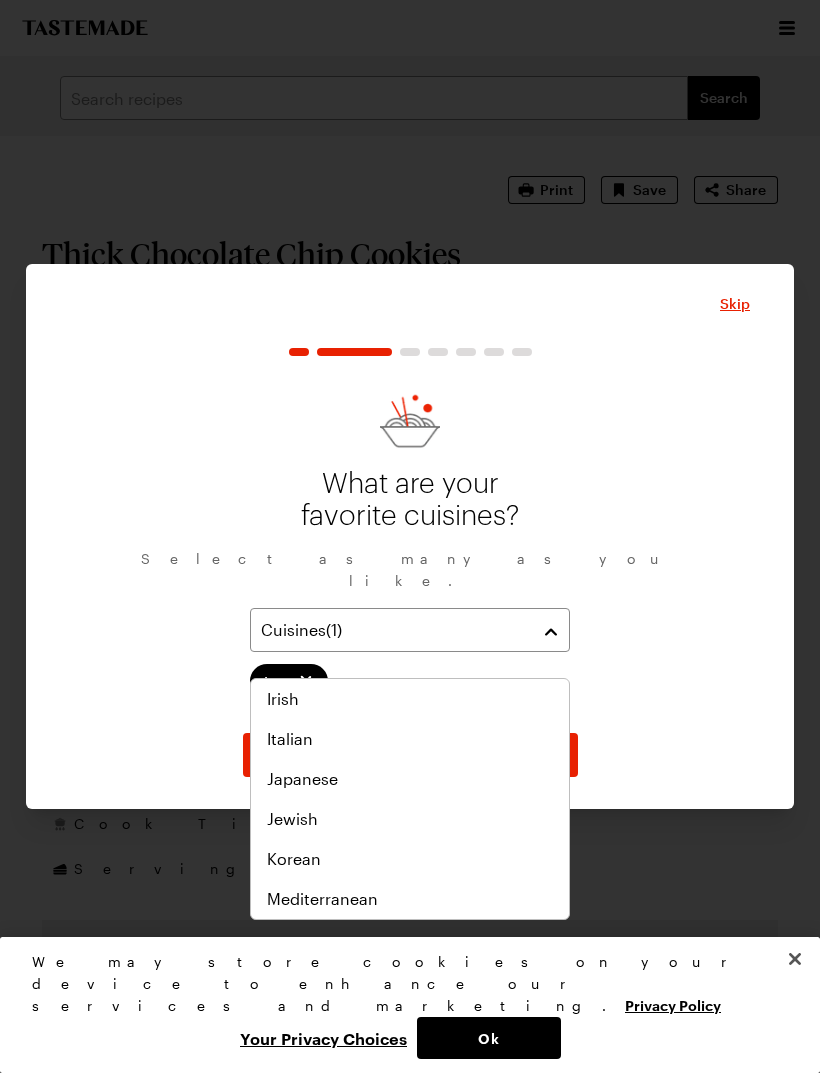 scroll, scrollTop: 684, scrollLeft: 0, axis: vertical 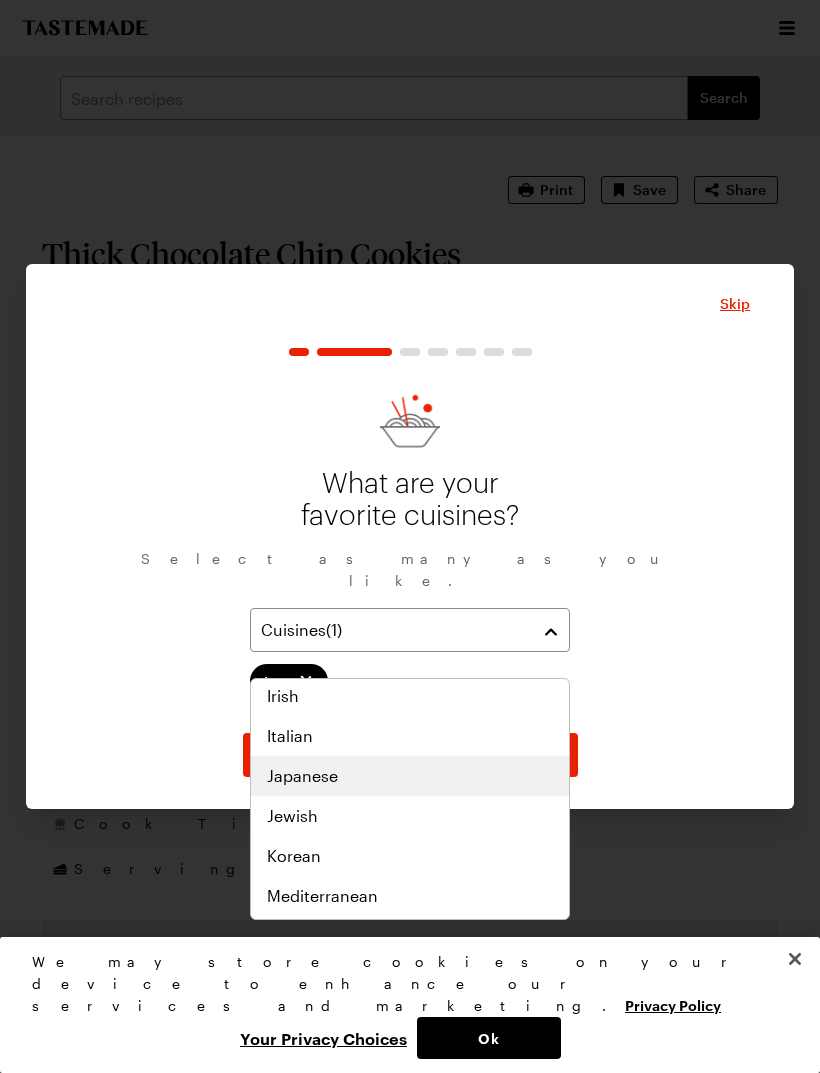click on "Japanese" at bounding box center [410, 776] 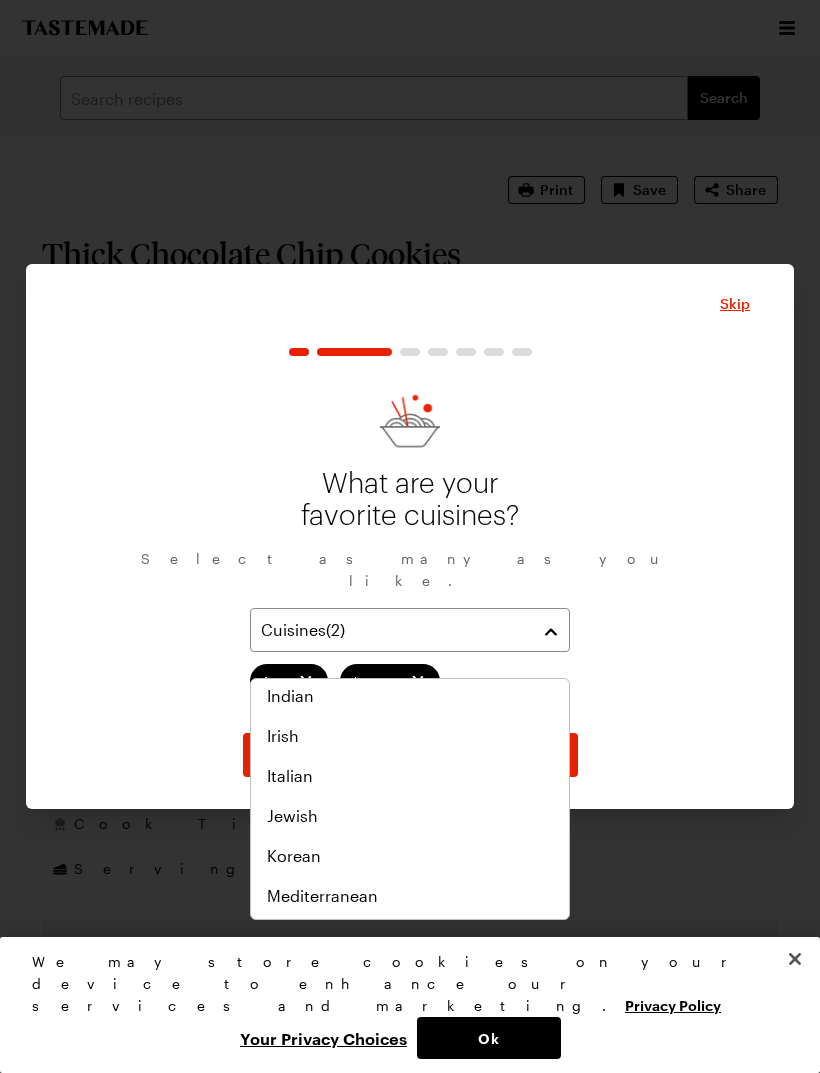 click on "Korean" at bounding box center (410, 856) 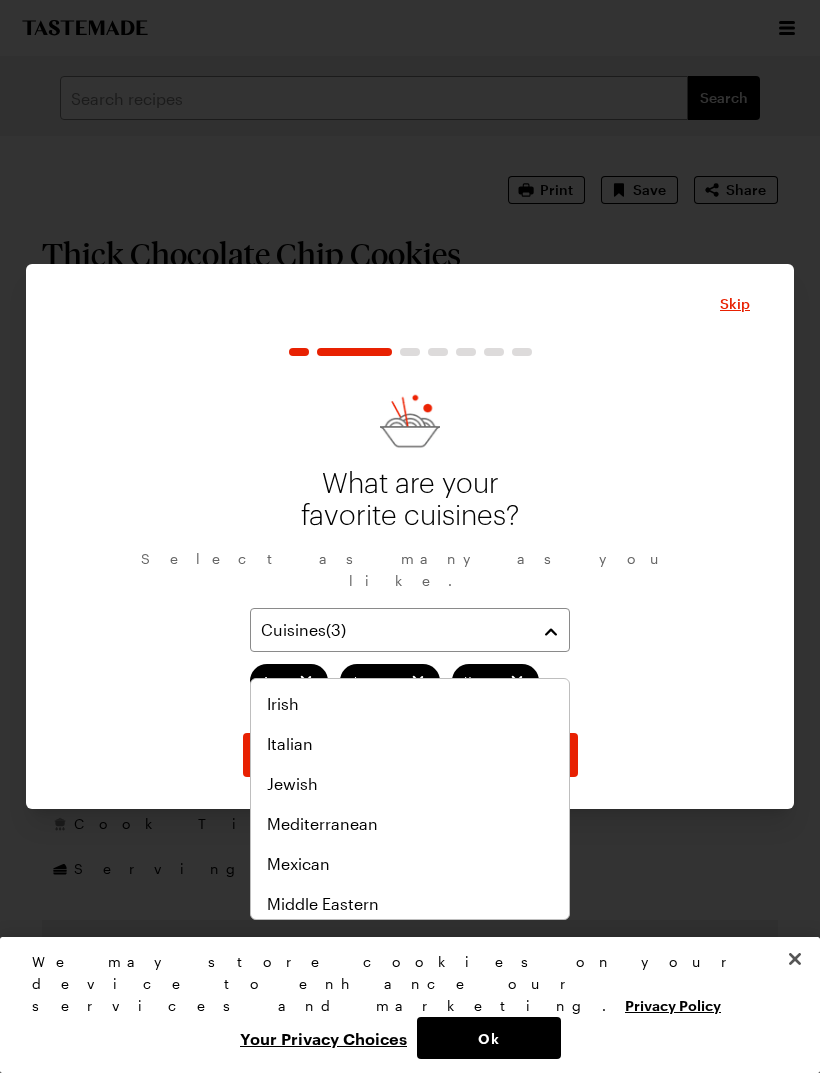 scroll, scrollTop: 790, scrollLeft: 0, axis: vertical 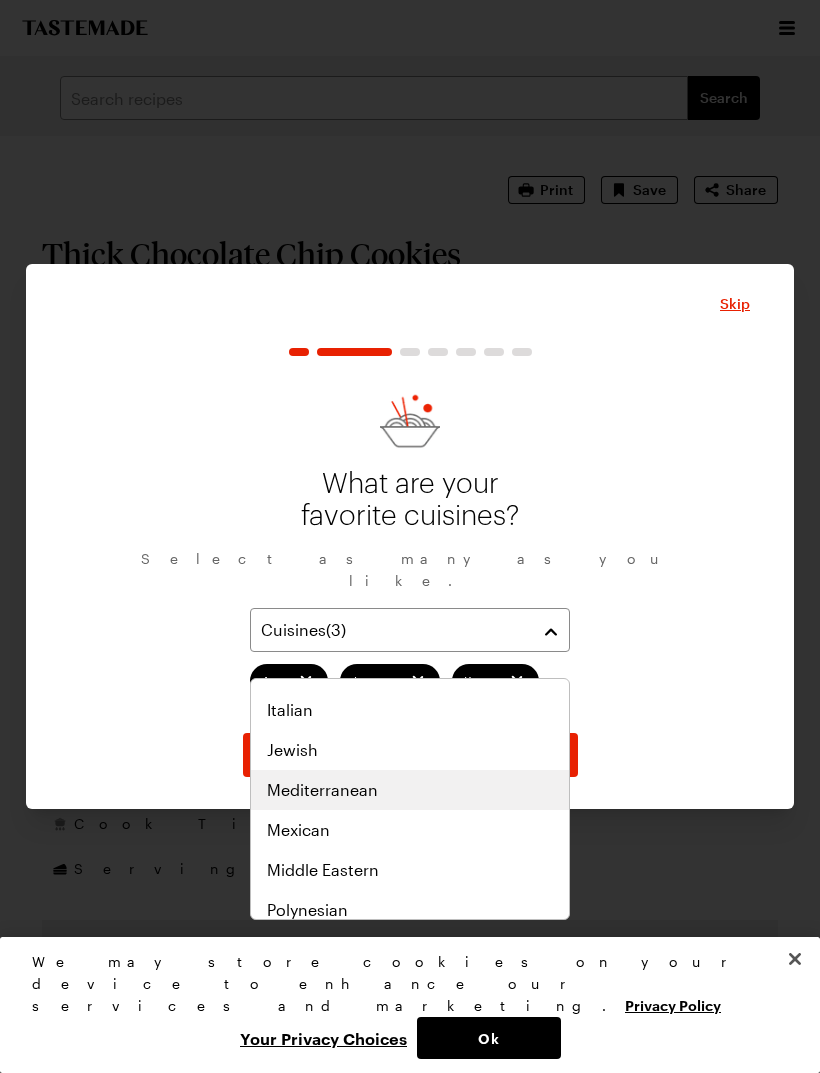 click on "Mediterranean" at bounding box center (410, 790) 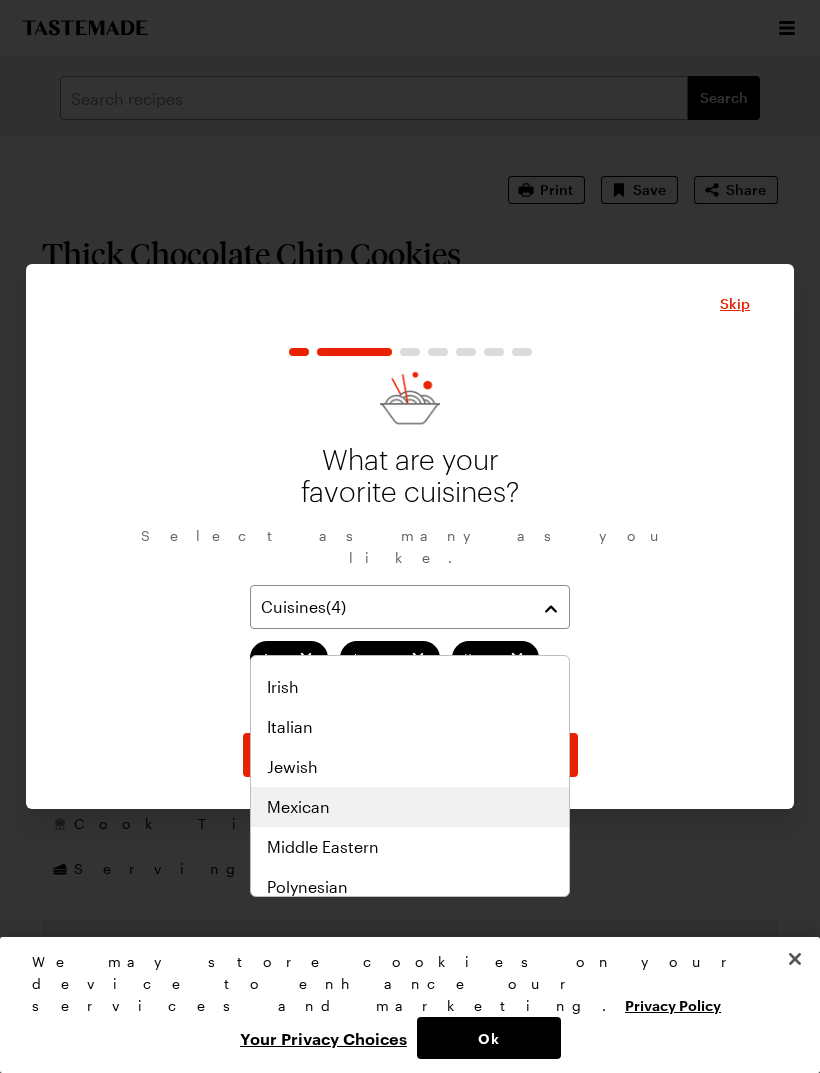 click on "Mexican" at bounding box center (410, 807) 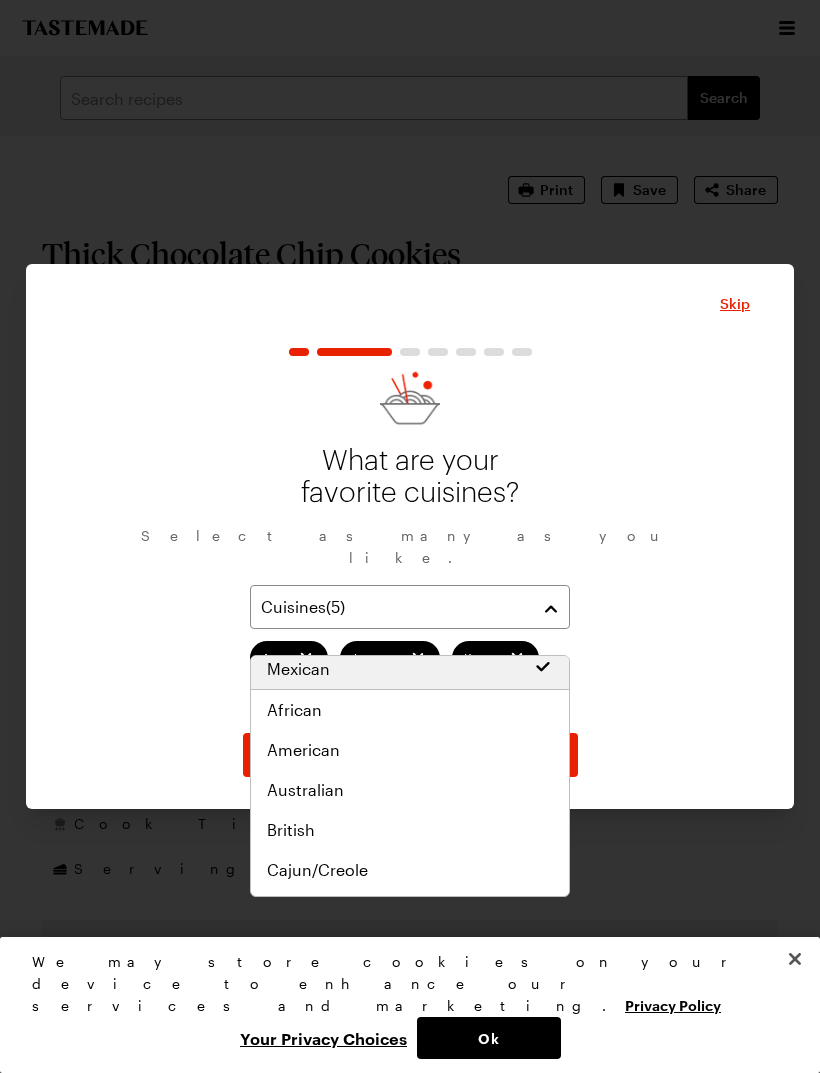 scroll, scrollTop: 169, scrollLeft: 0, axis: vertical 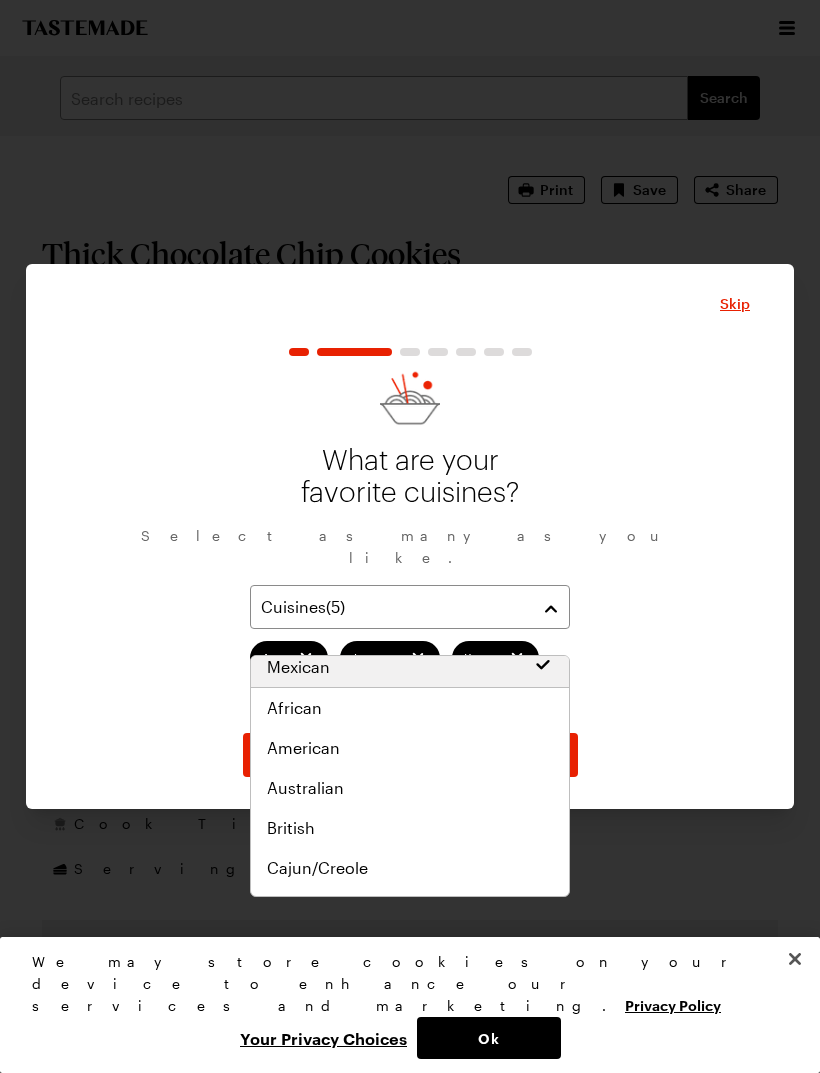 click on "American" at bounding box center (410, 748) 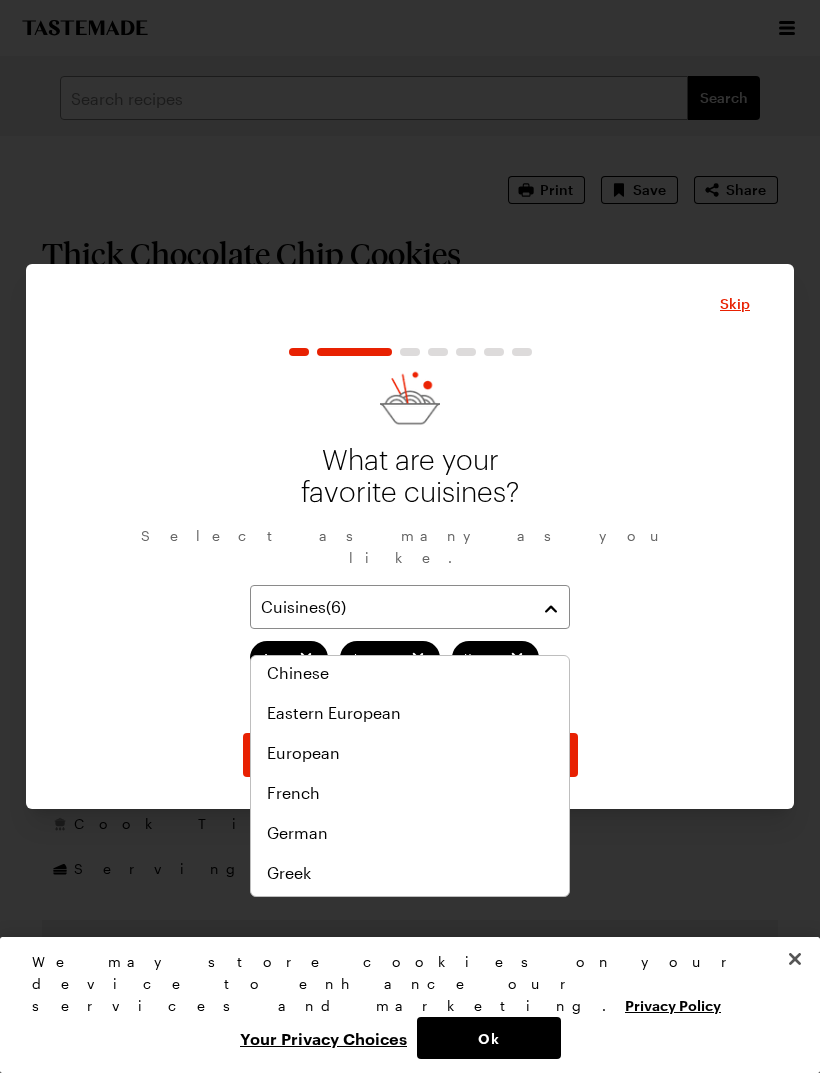 scroll, scrollTop: 502, scrollLeft: 0, axis: vertical 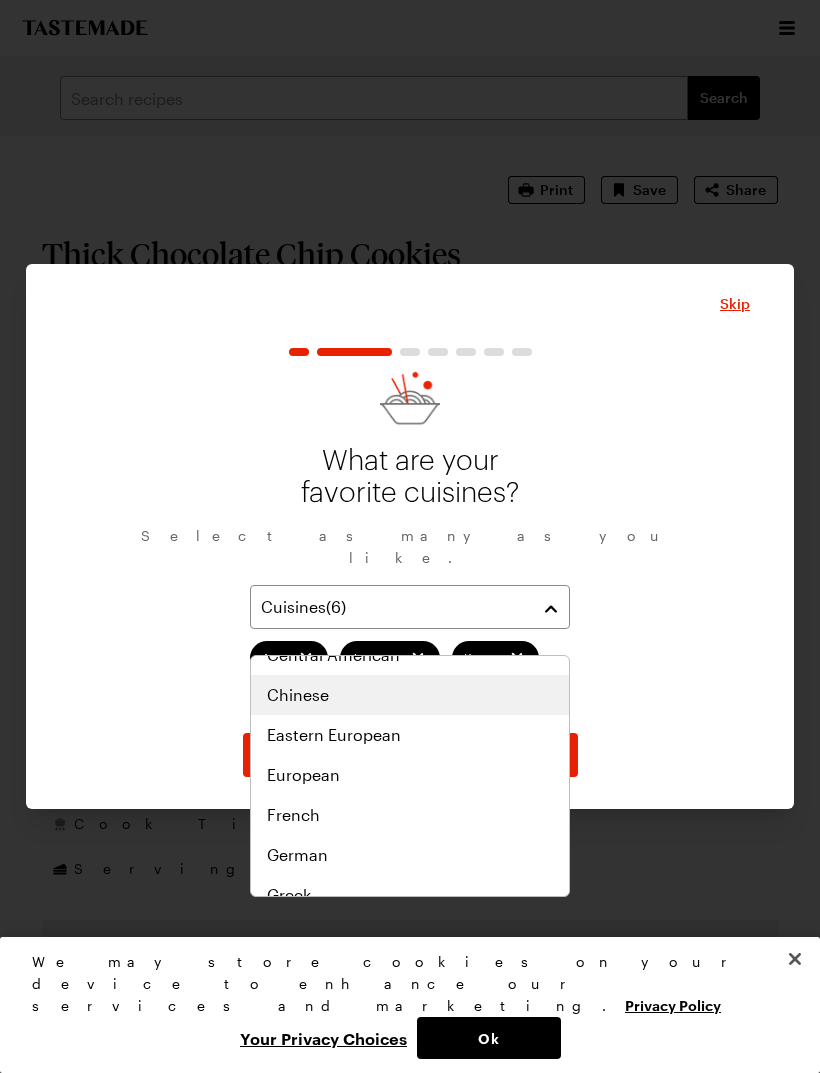 click on "Chinese" at bounding box center [410, 695] 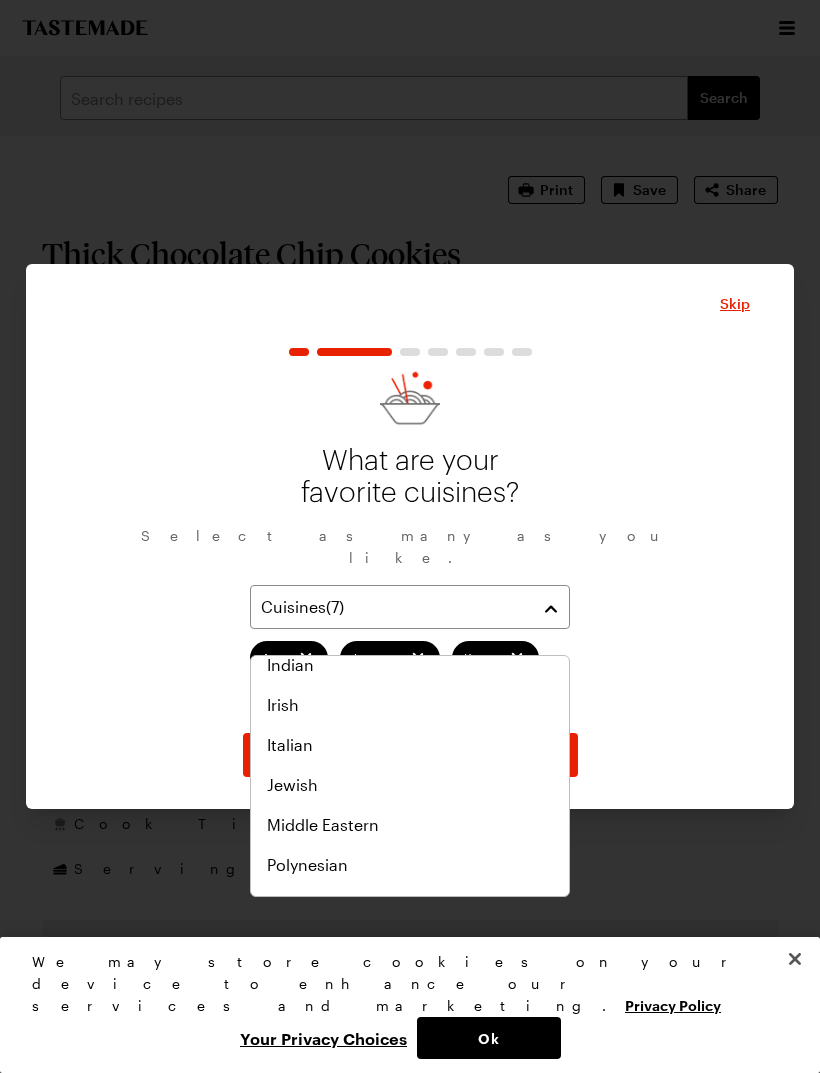 scroll, scrollTop: 831, scrollLeft: 0, axis: vertical 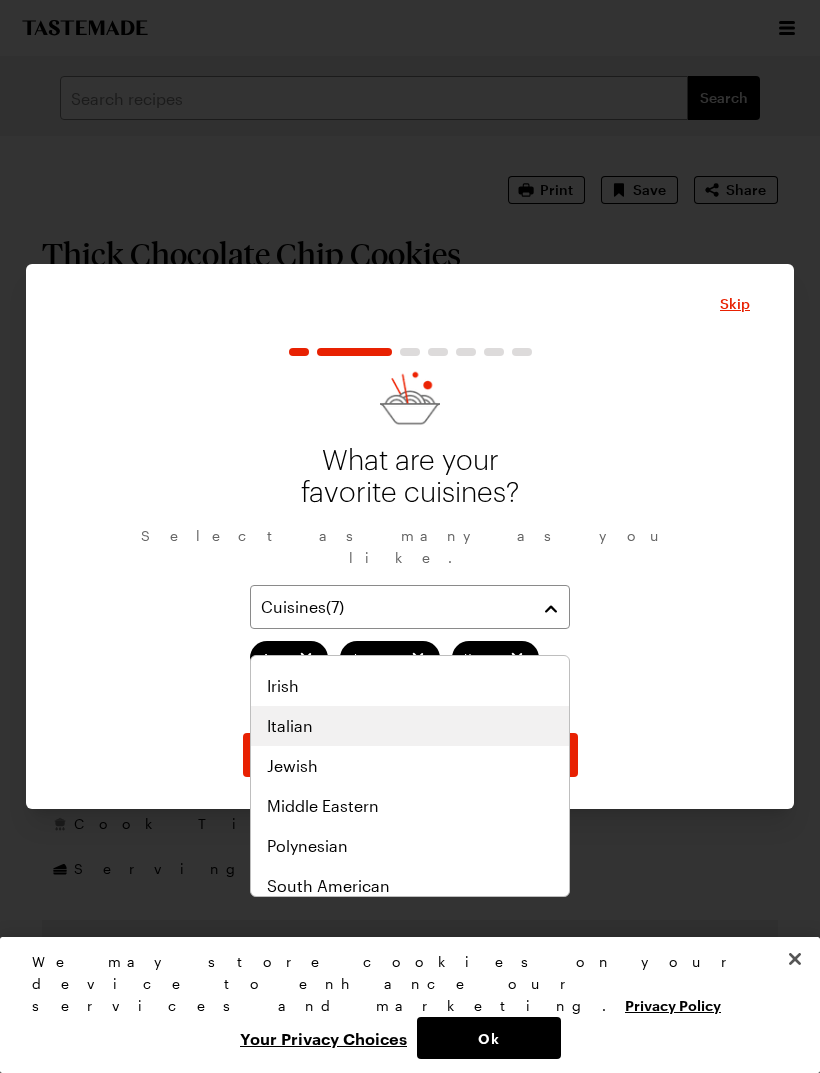 click on "Italian" at bounding box center (410, 726) 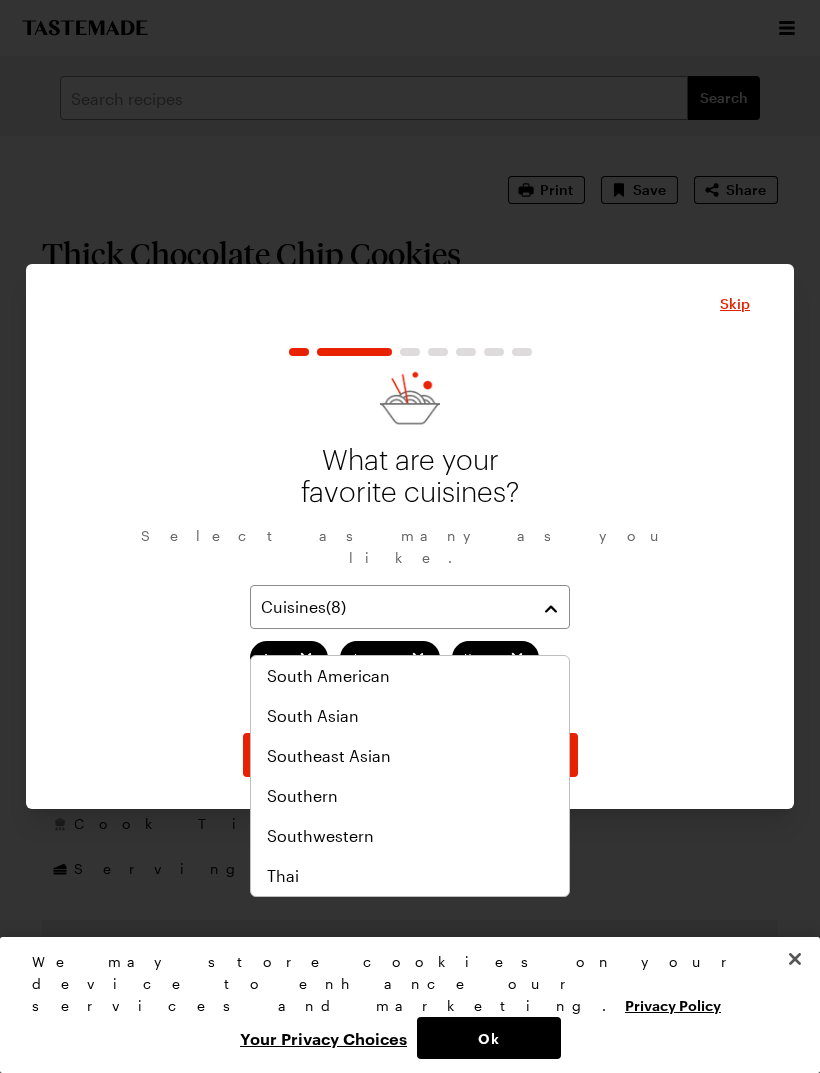 scroll, scrollTop: 1041, scrollLeft: 0, axis: vertical 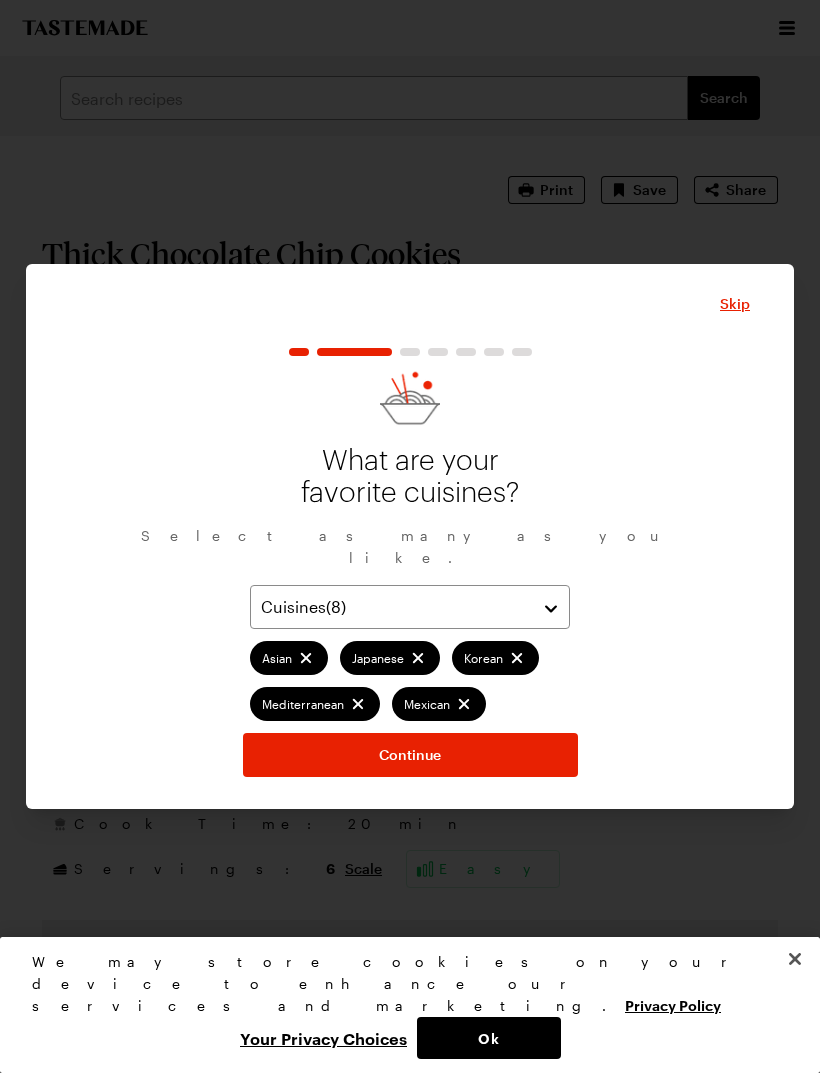 click on "Continue" at bounding box center (410, 755) 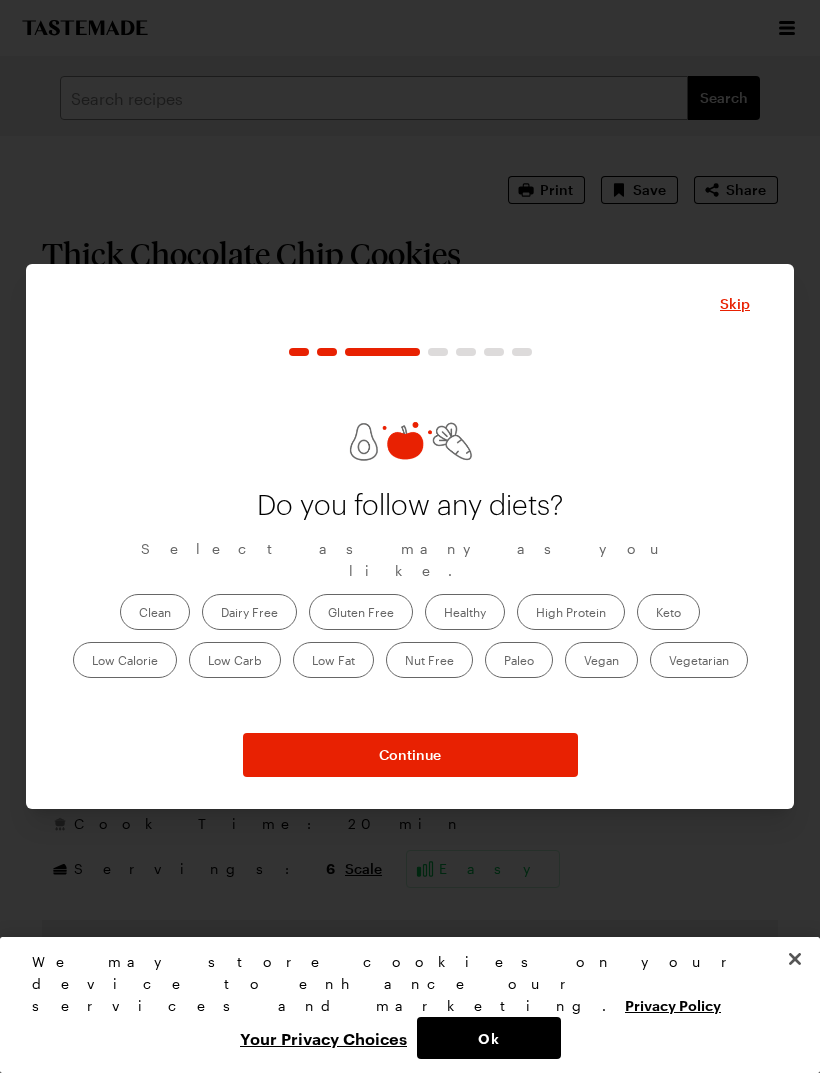 click on "Continue" at bounding box center (410, 755) 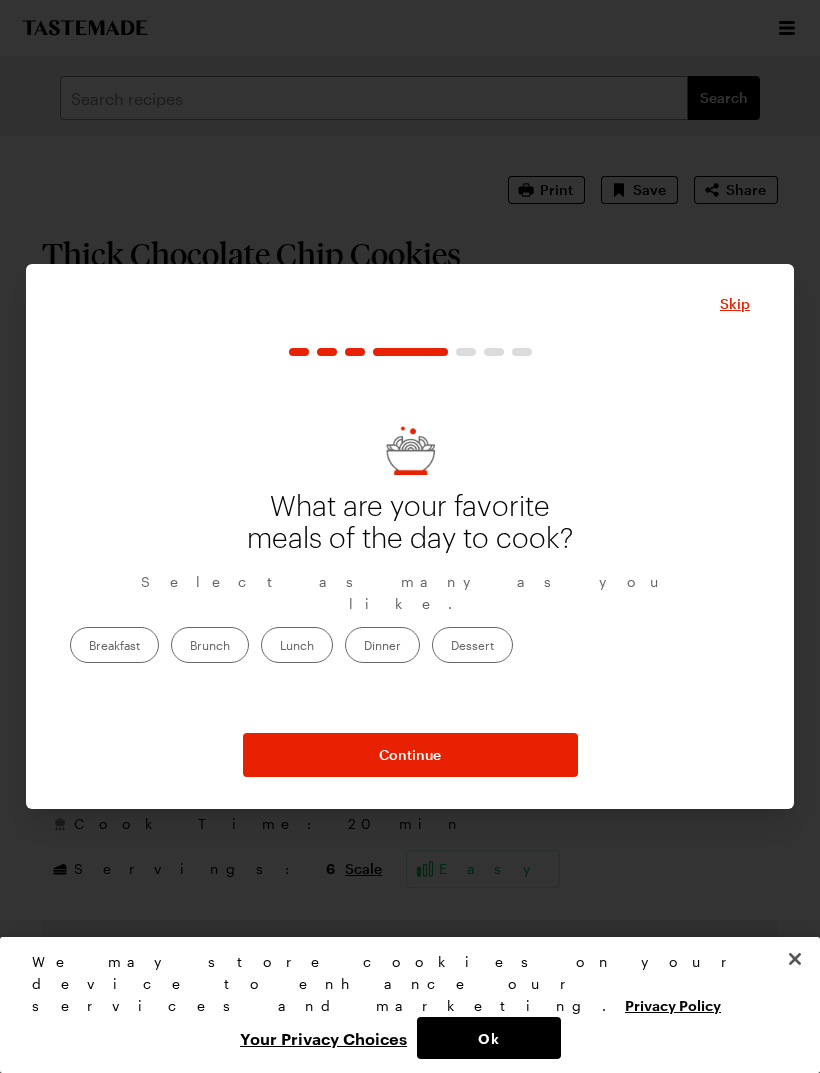 click on "Dessert" at bounding box center [472, 645] 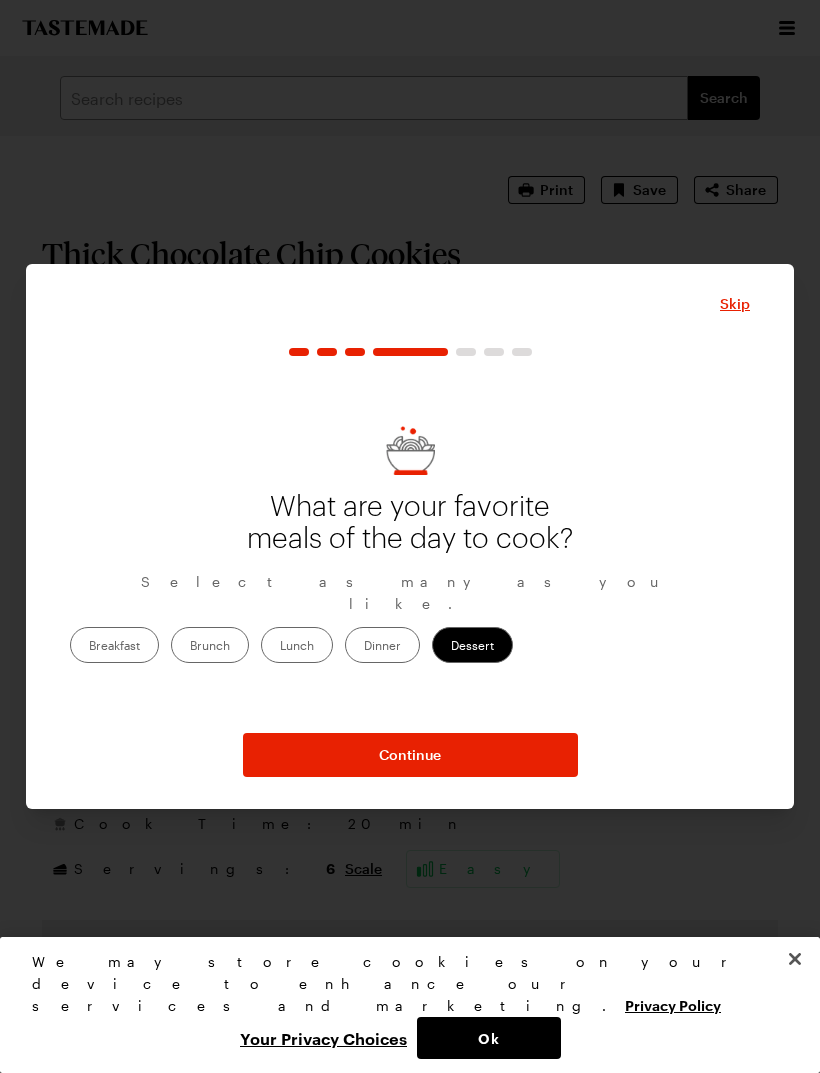 click on "Dinner" at bounding box center [382, 645] 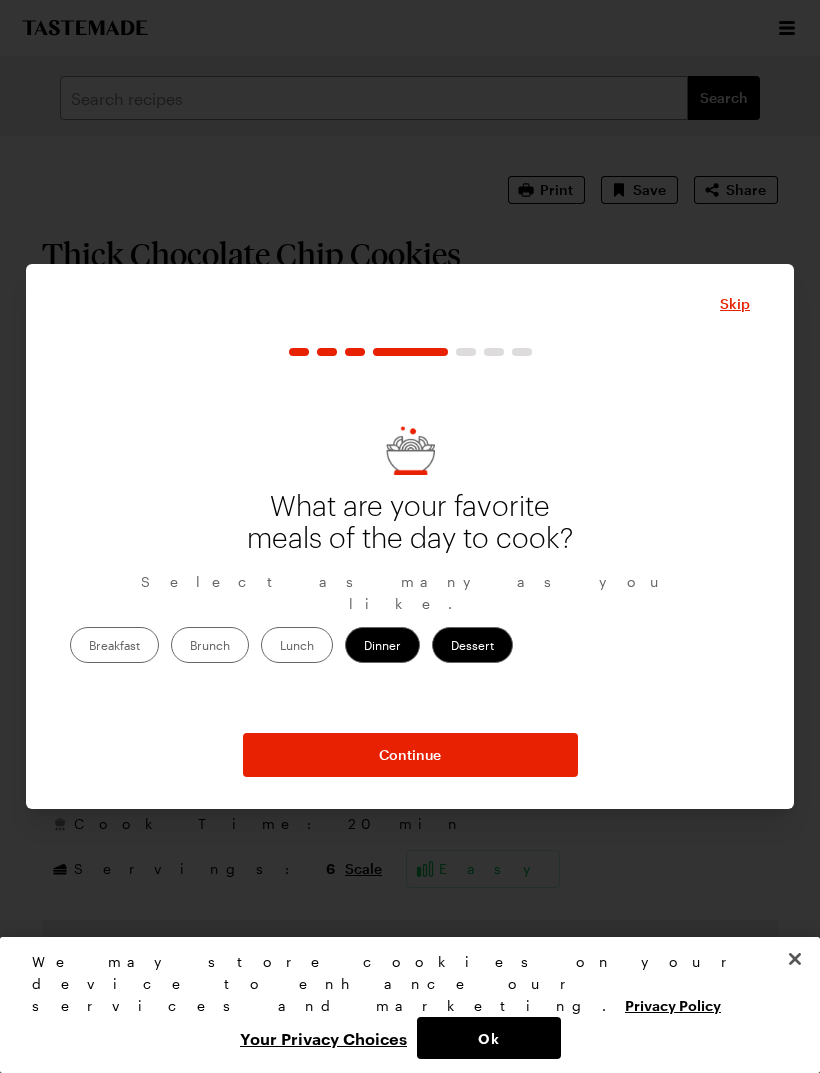 click on "Lunch" at bounding box center [297, 645] 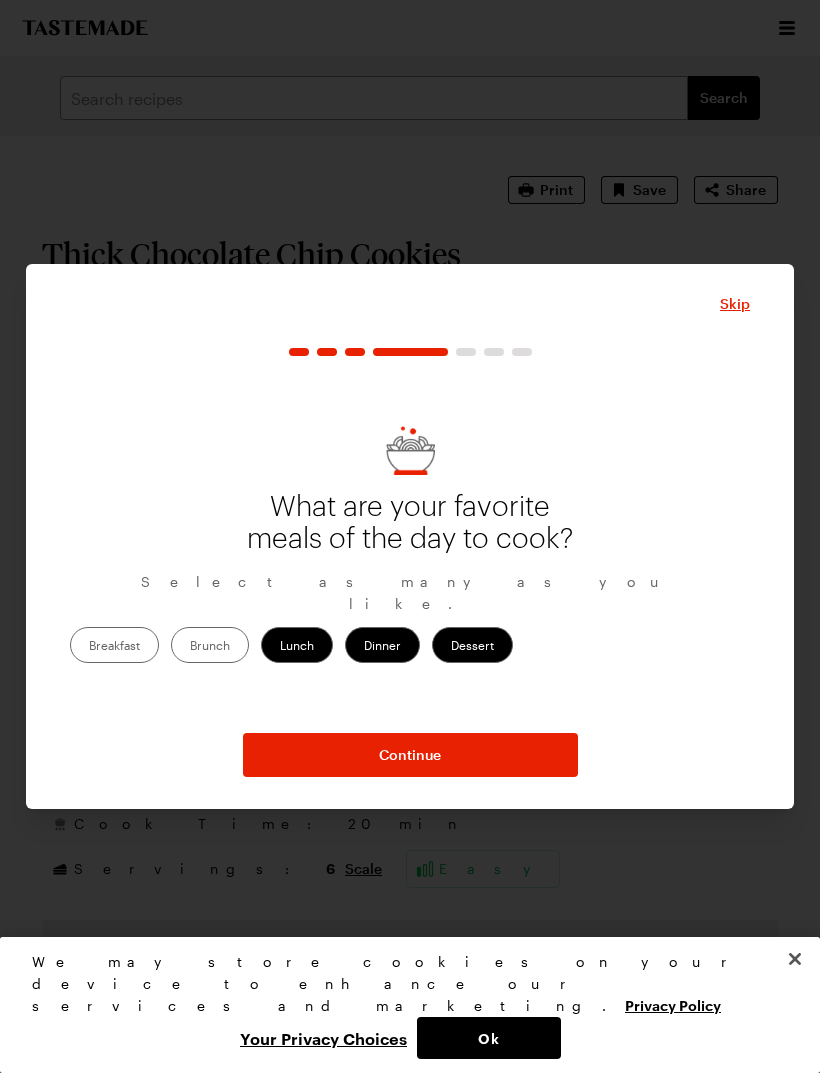 click on "Continue" at bounding box center [410, 755] 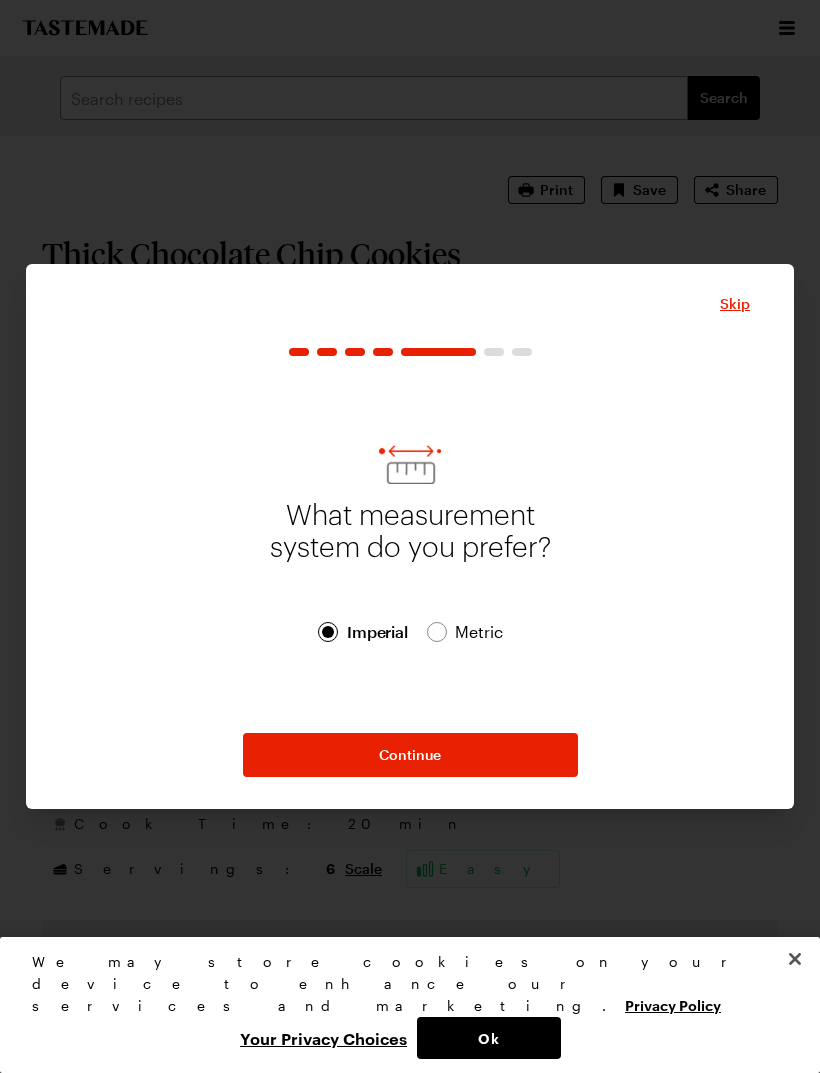 click at bounding box center [437, 632] 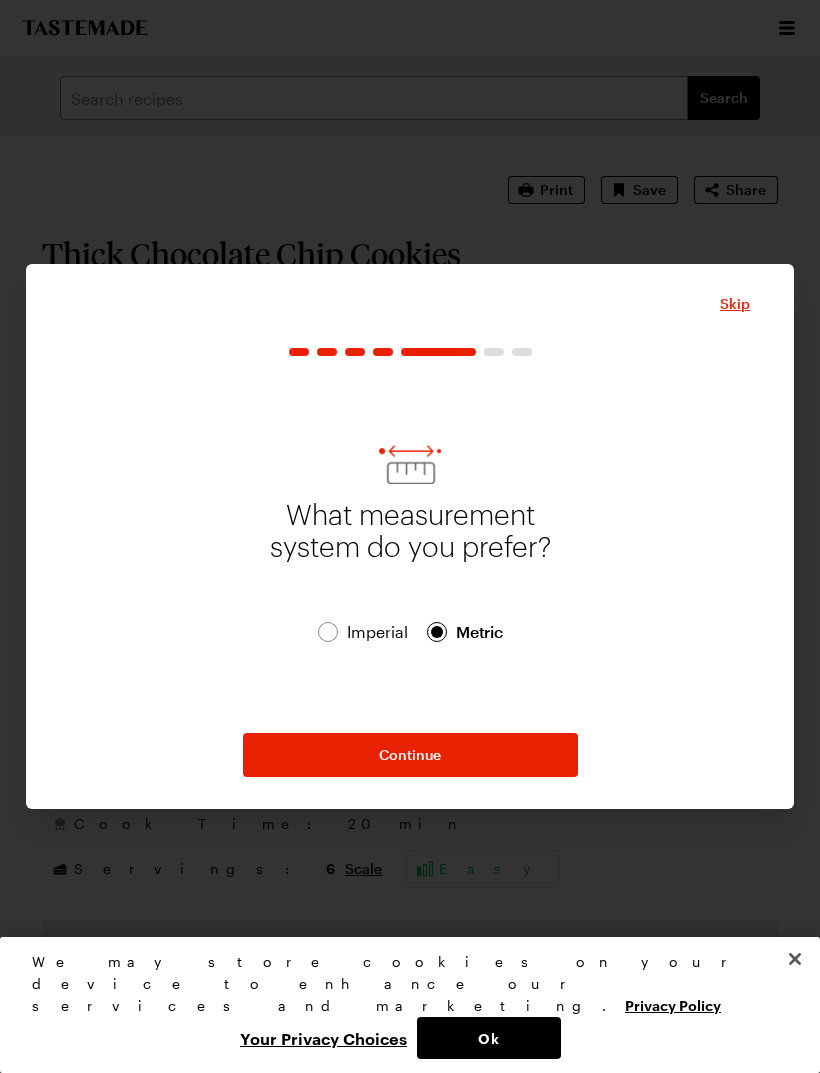 click on "Continue" at bounding box center (410, 755) 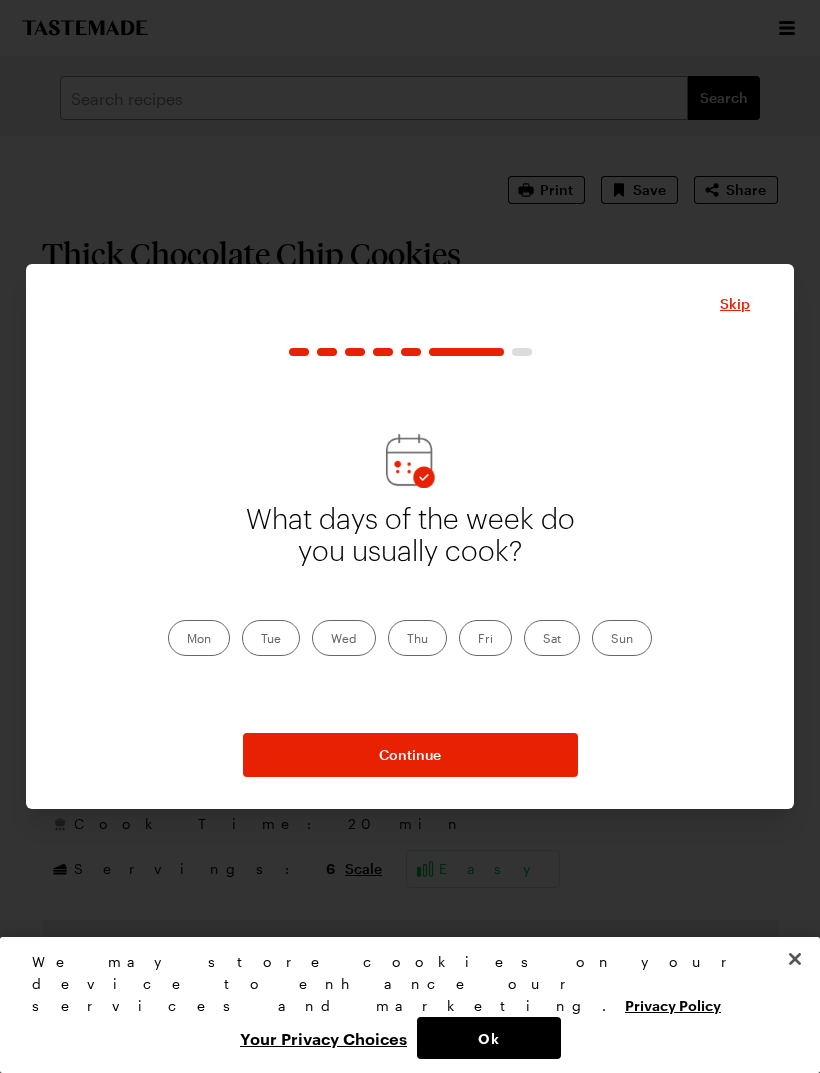 click on "Tue" at bounding box center (271, 638) 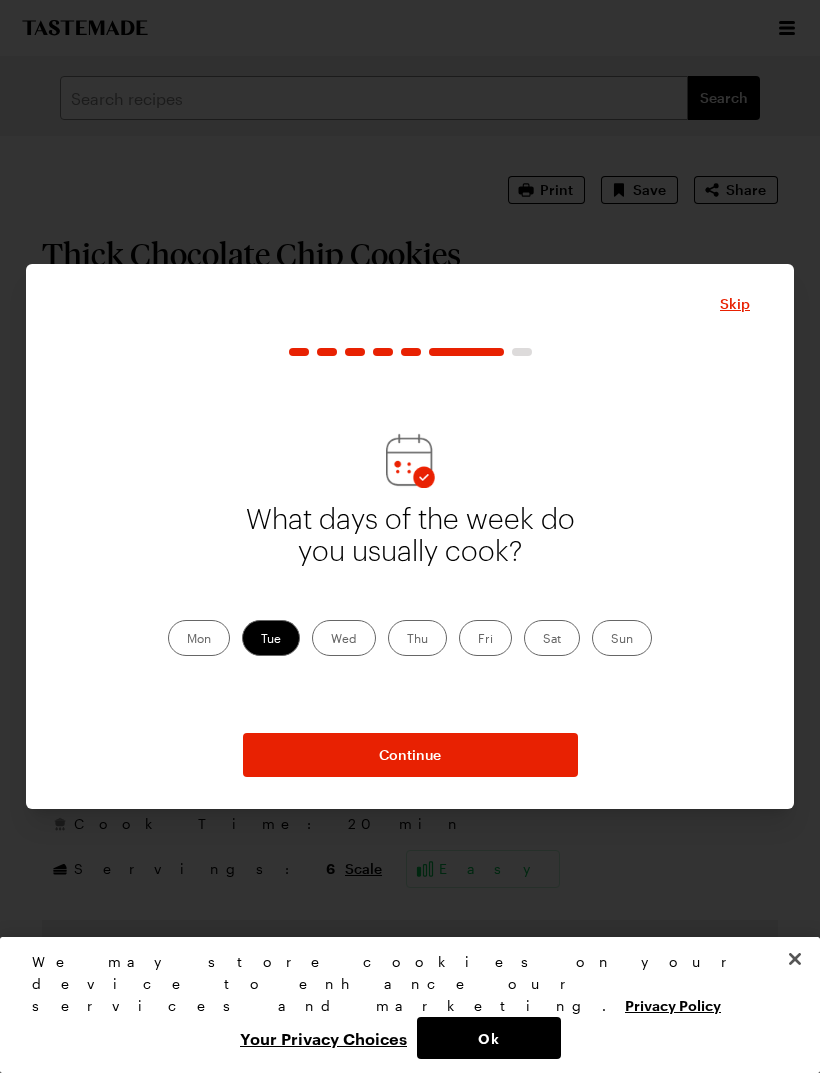 click on "Mon" at bounding box center (199, 638) 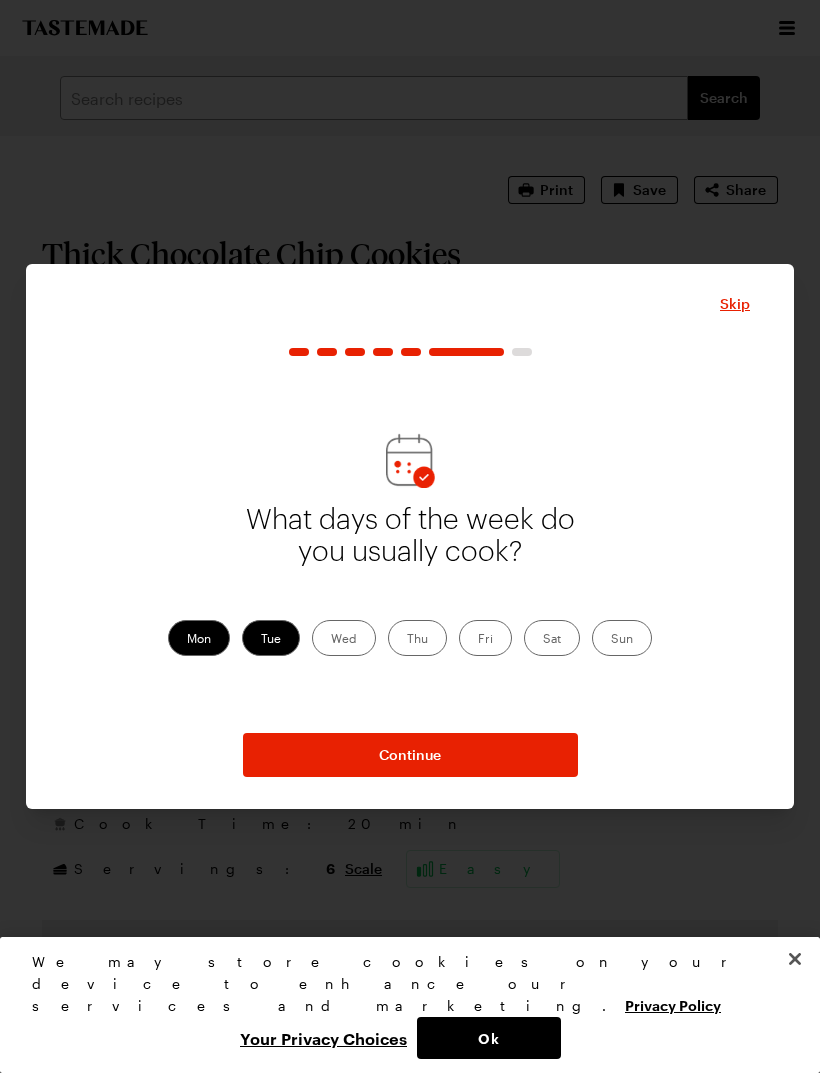 click on "Wed" at bounding box center [344, 638] 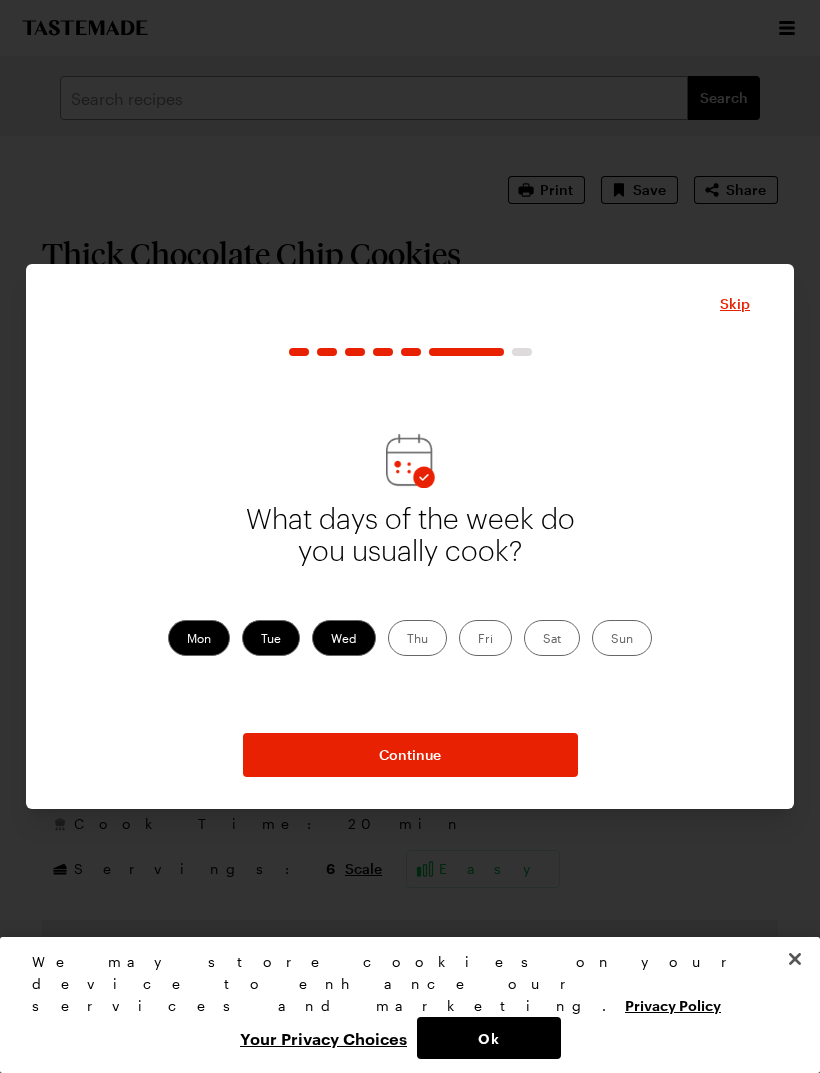 click on "Thu" at bounding box center [417, 638] 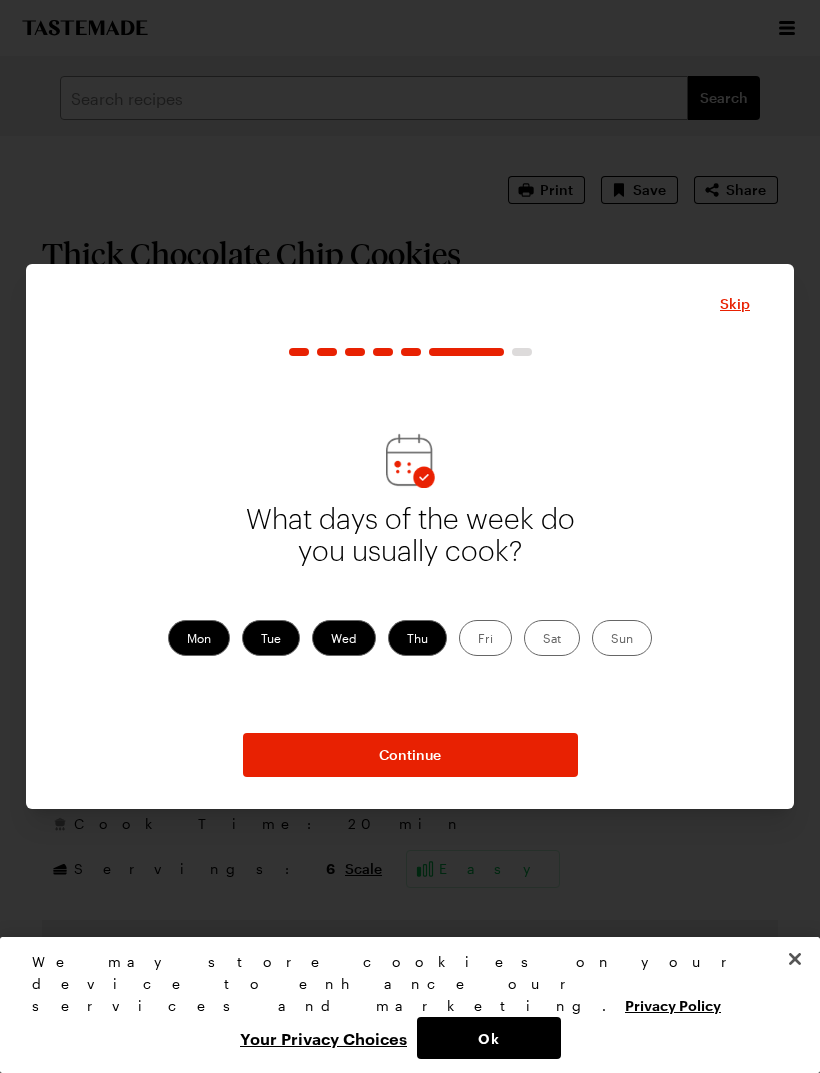 click on "Fri" at bounding box center (485, 638) 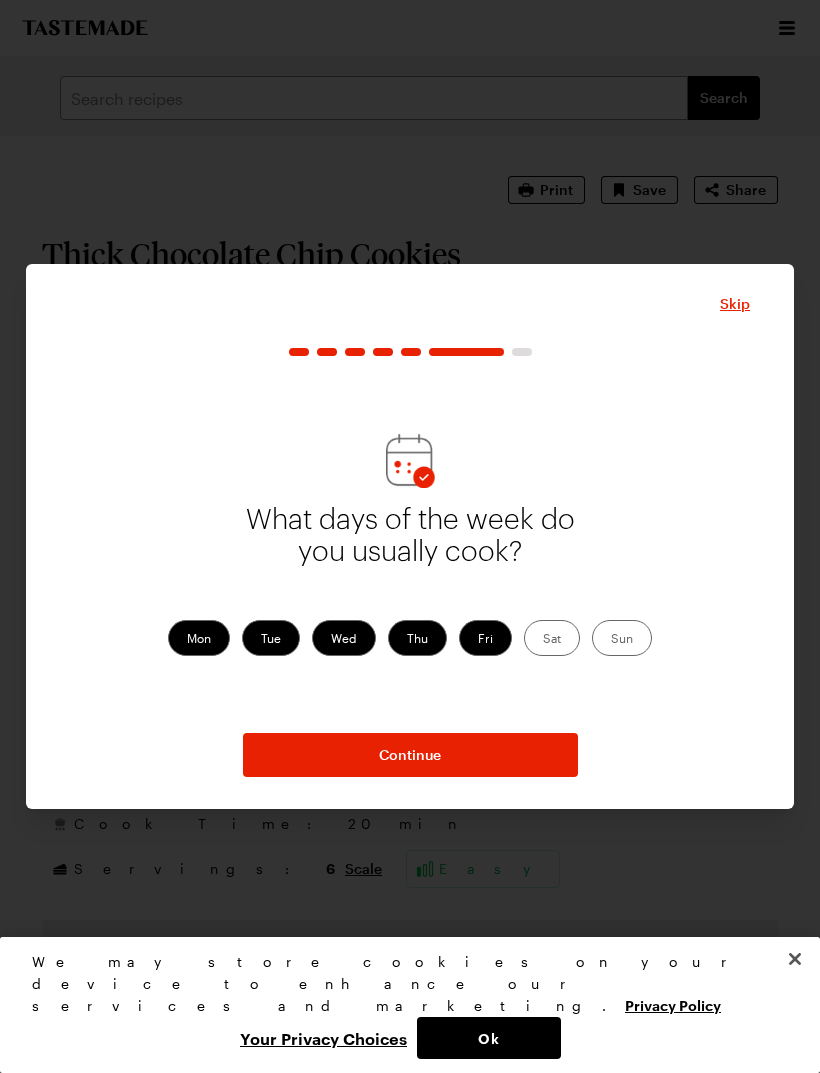 click on "Sun" at bounding box center [622, 638] 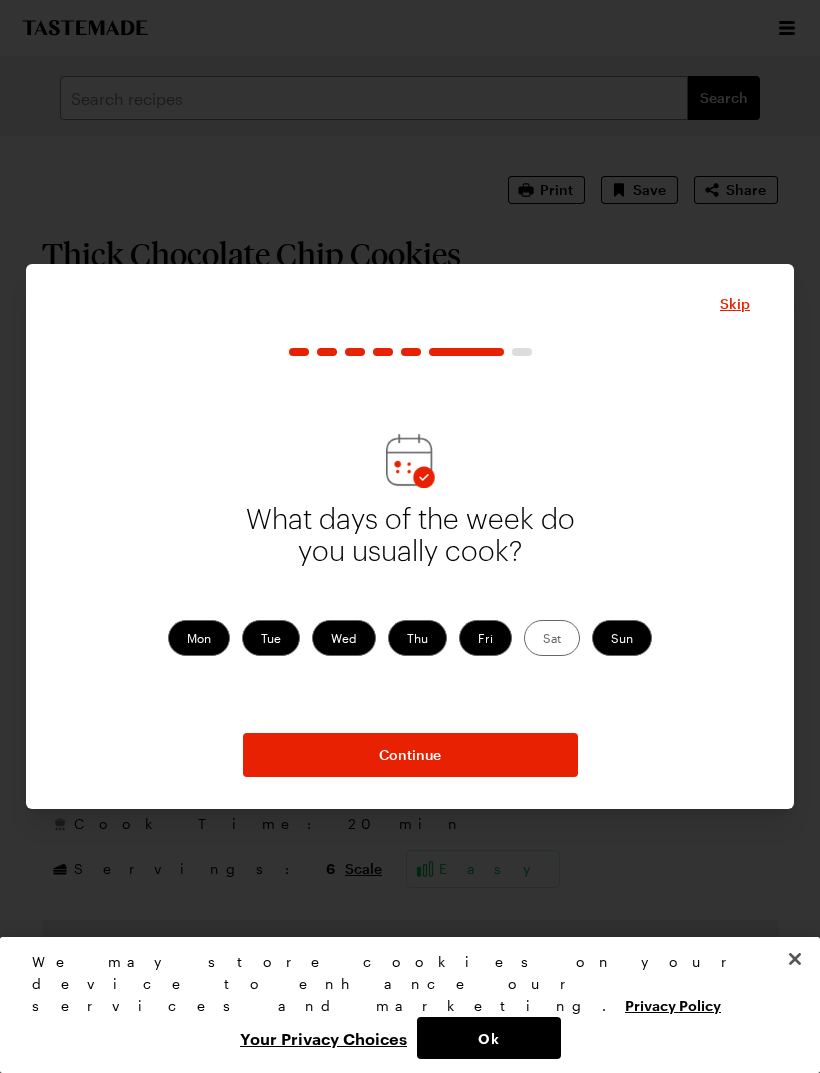 click on "Sun" at bounding box center (622, 638) 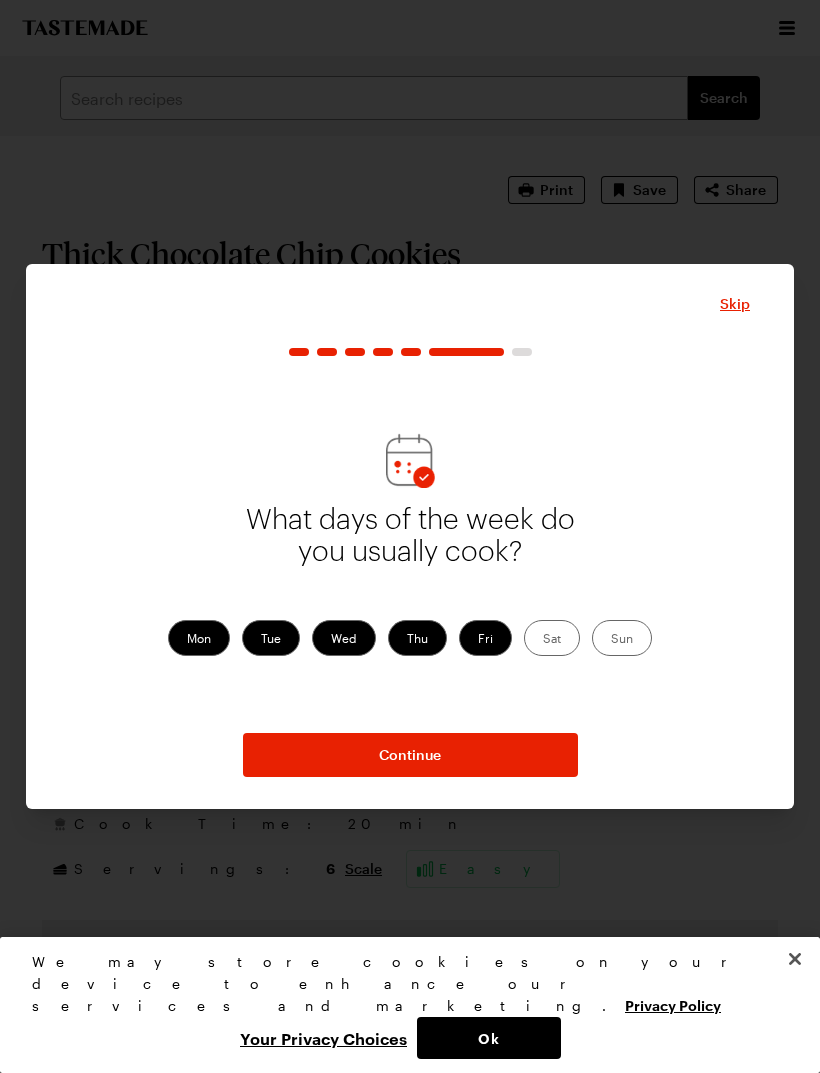 click on "Sat" at bounding box center (552, 638) 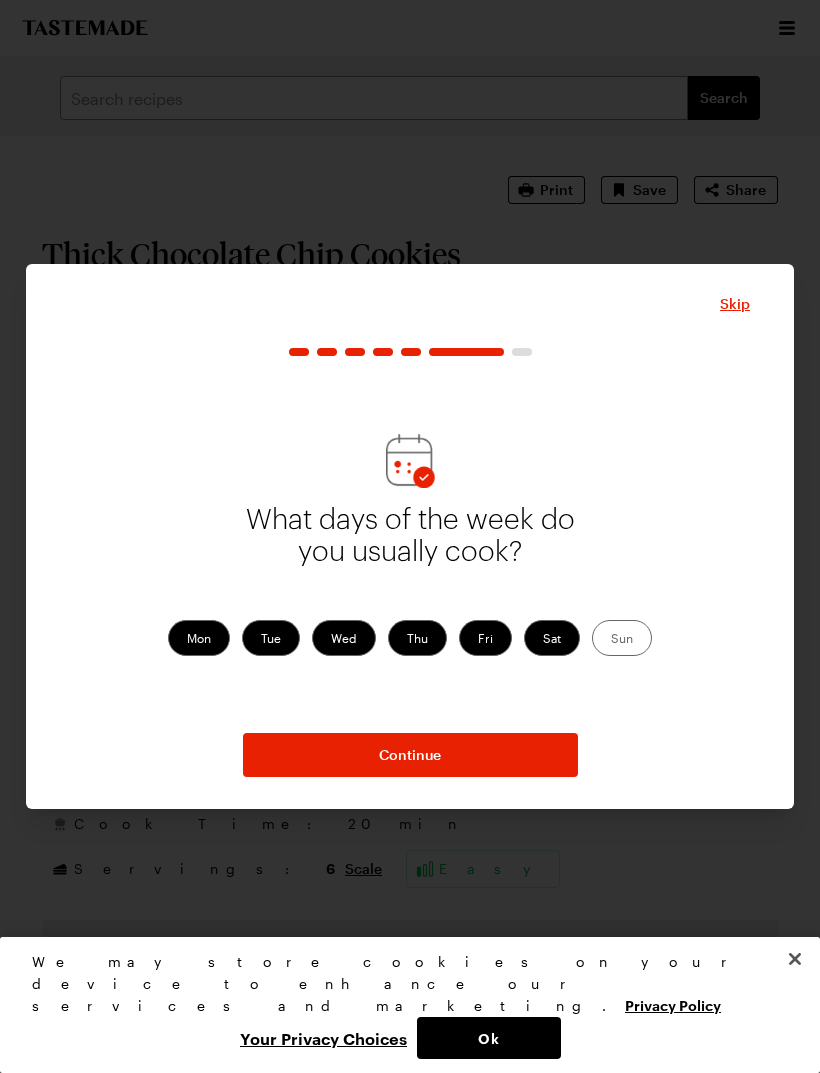 click on "Sun" at bounding box center [622, 638] 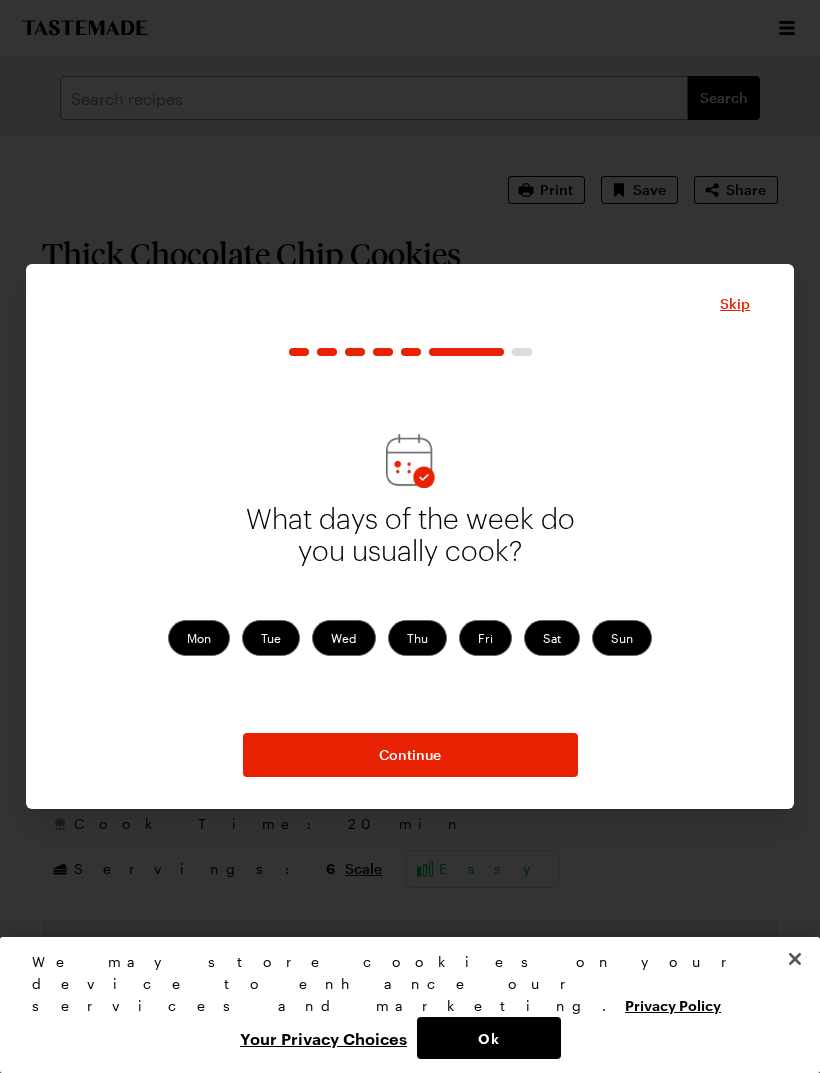 click on "Mon" at bounding box center (199, 638) 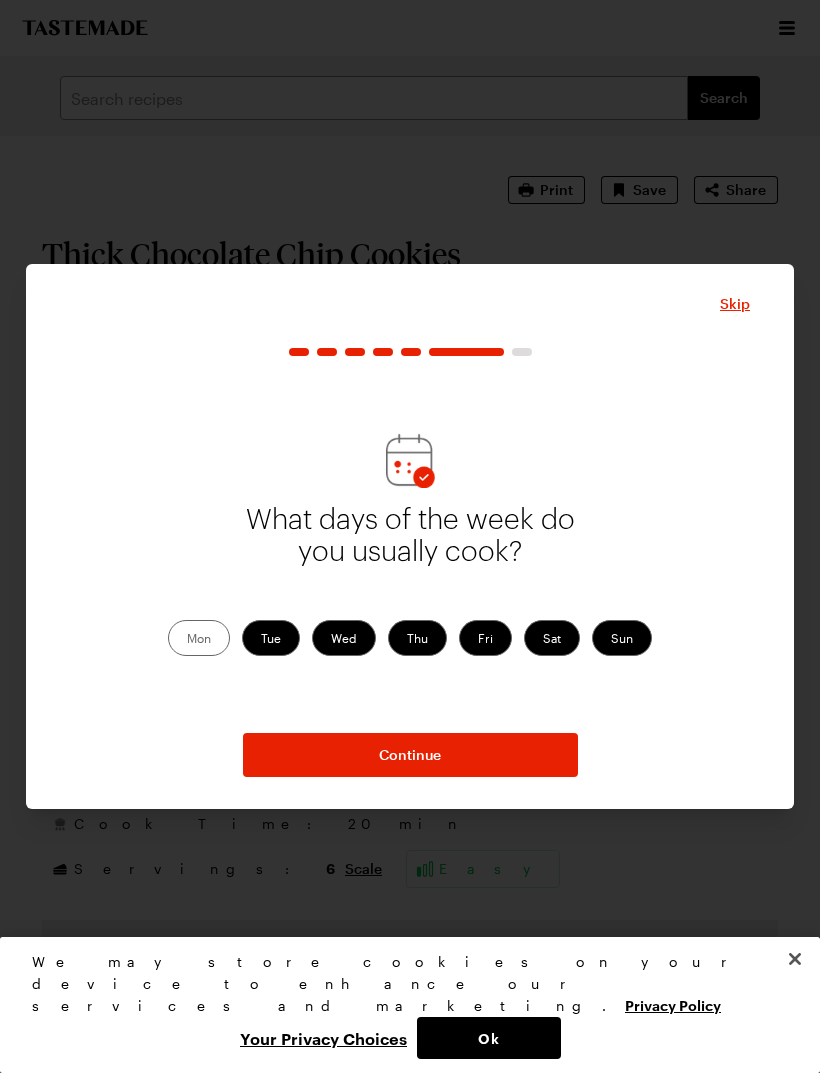 click on "Tue" at bounding box center [271, 638] 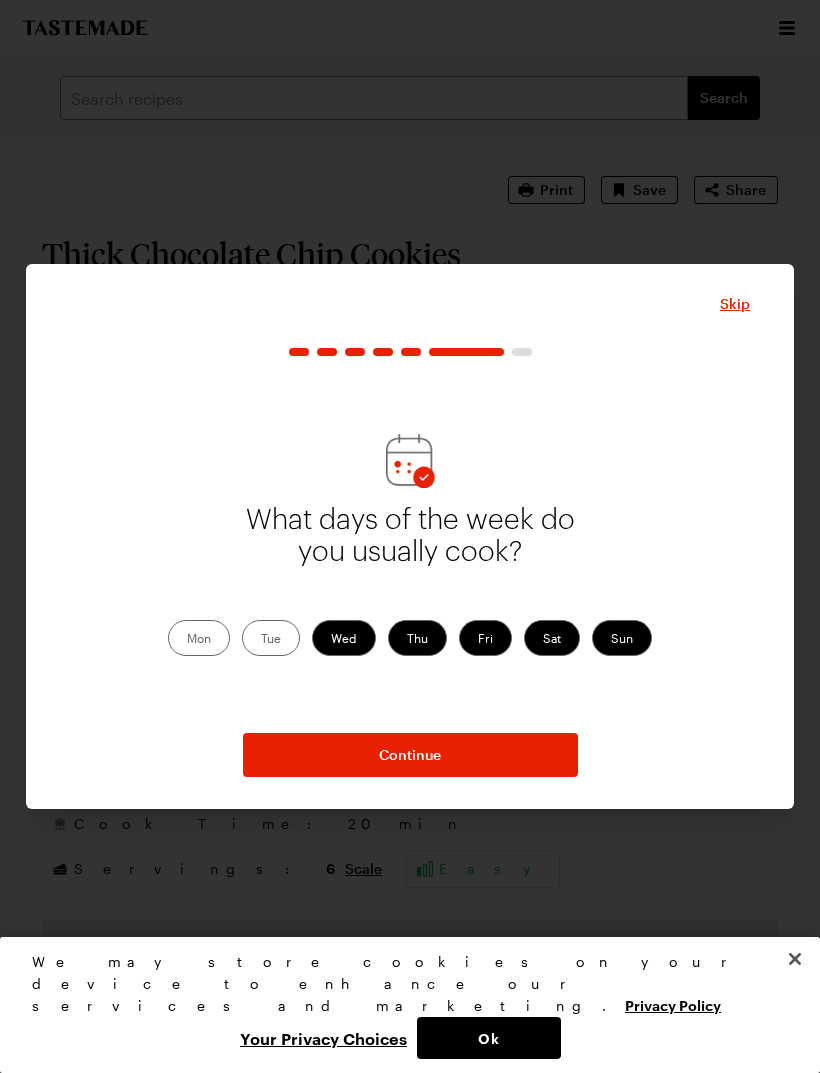 click on "Continue" at bounding box center (410, 755) 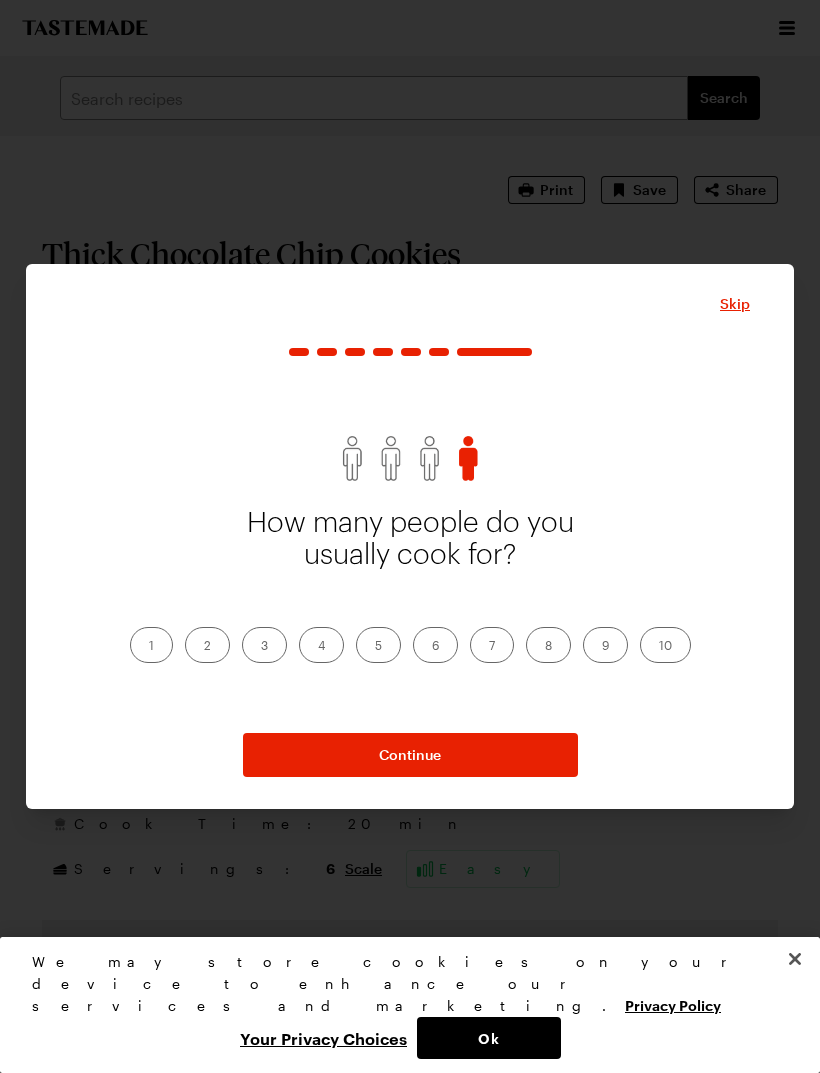 click on "3" at bounding box center [264, 645] 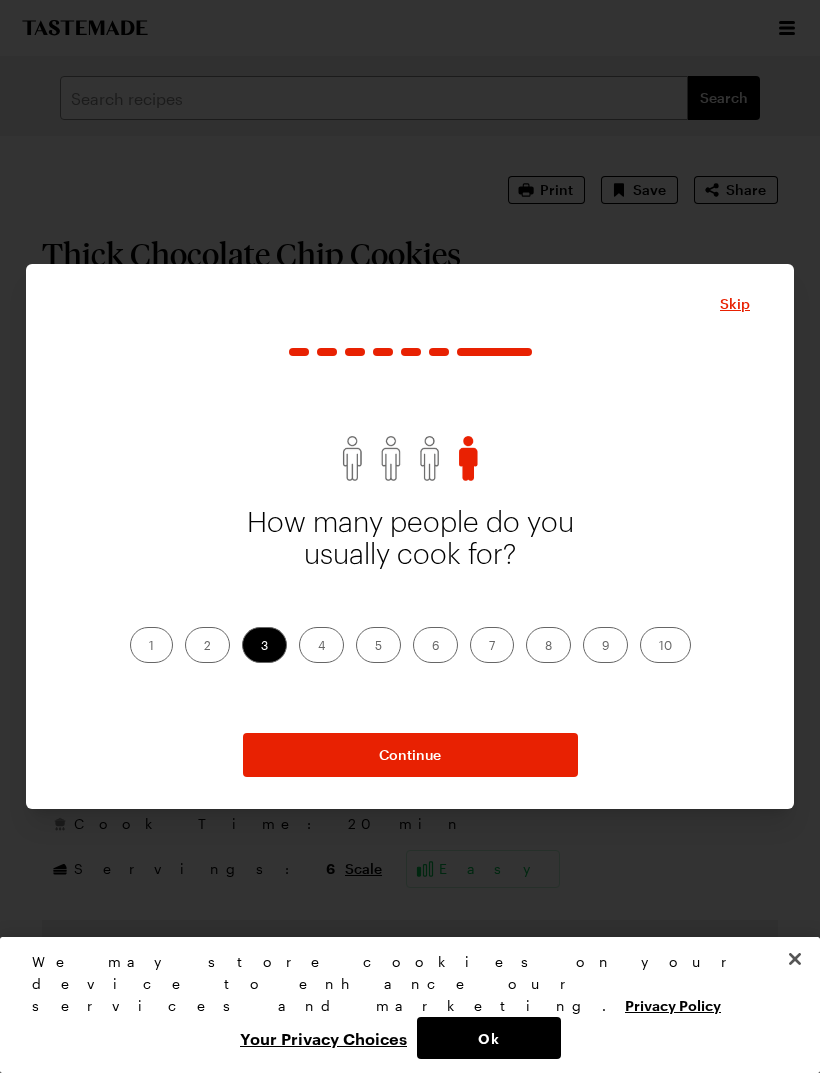 click on "Continue" at bounding box center [410, 755] 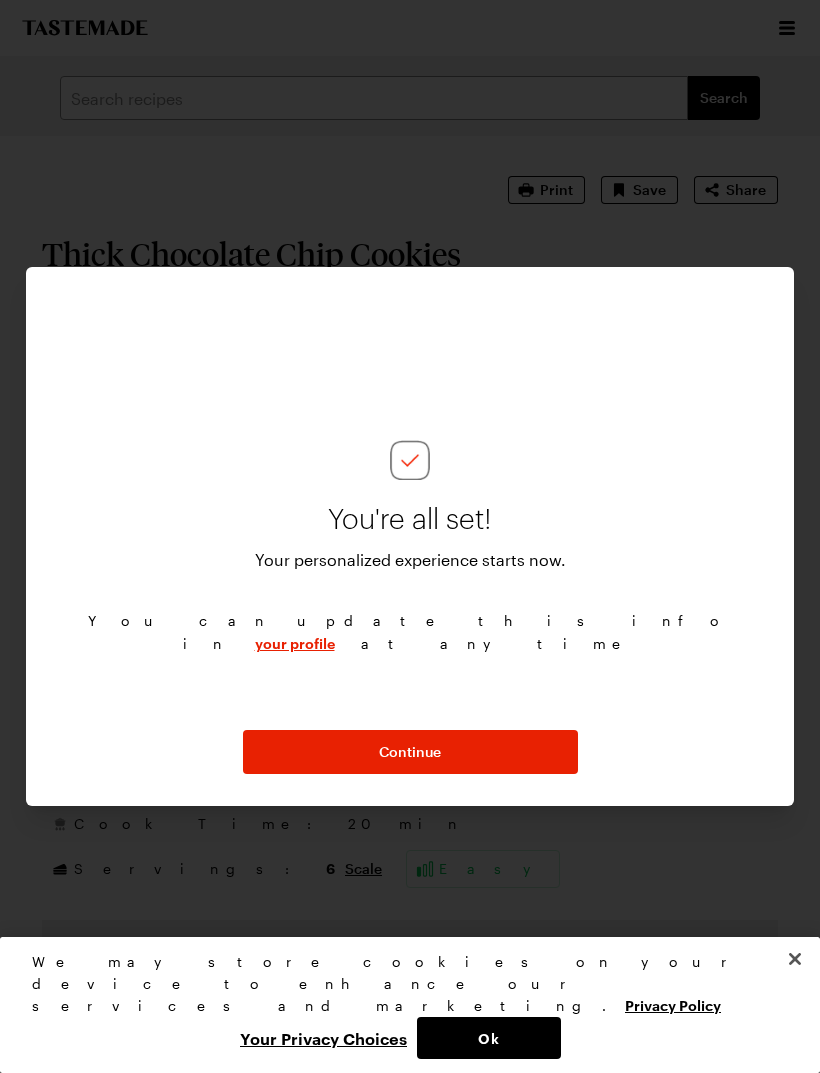 click on "Continue" at bounding box center (410, 752) 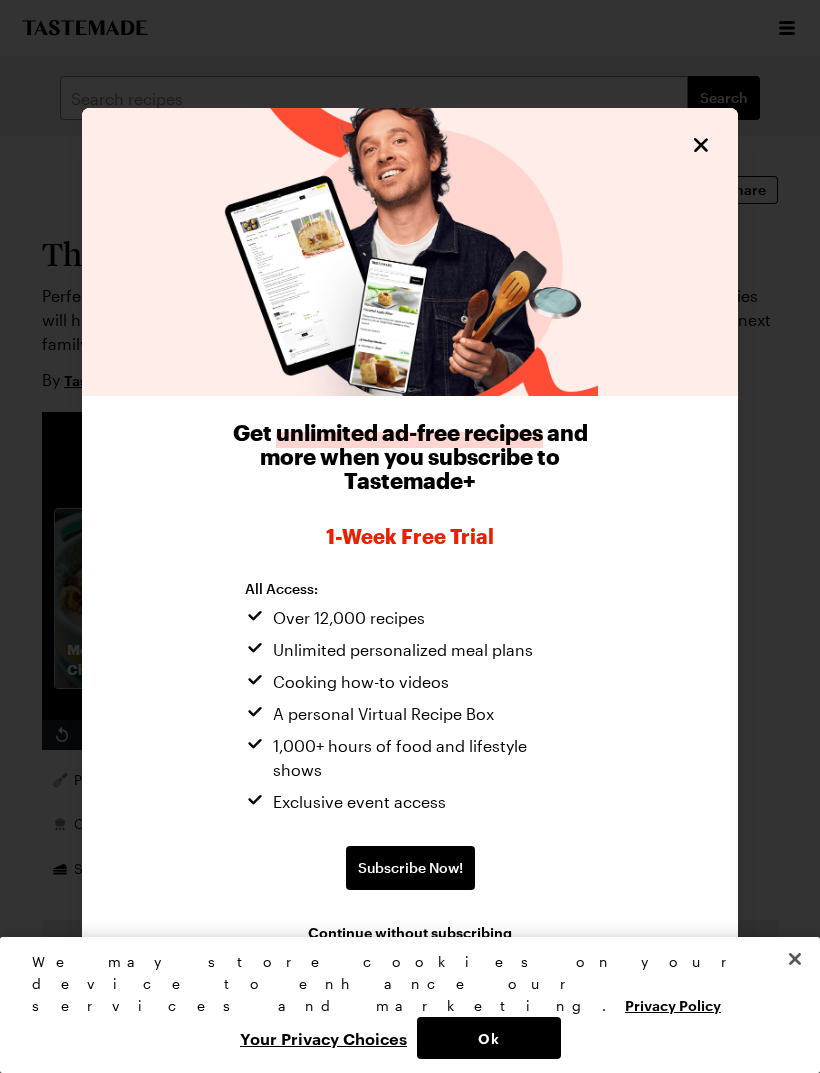 click on "Continue without subscribing" at bounding box center [410, 932] 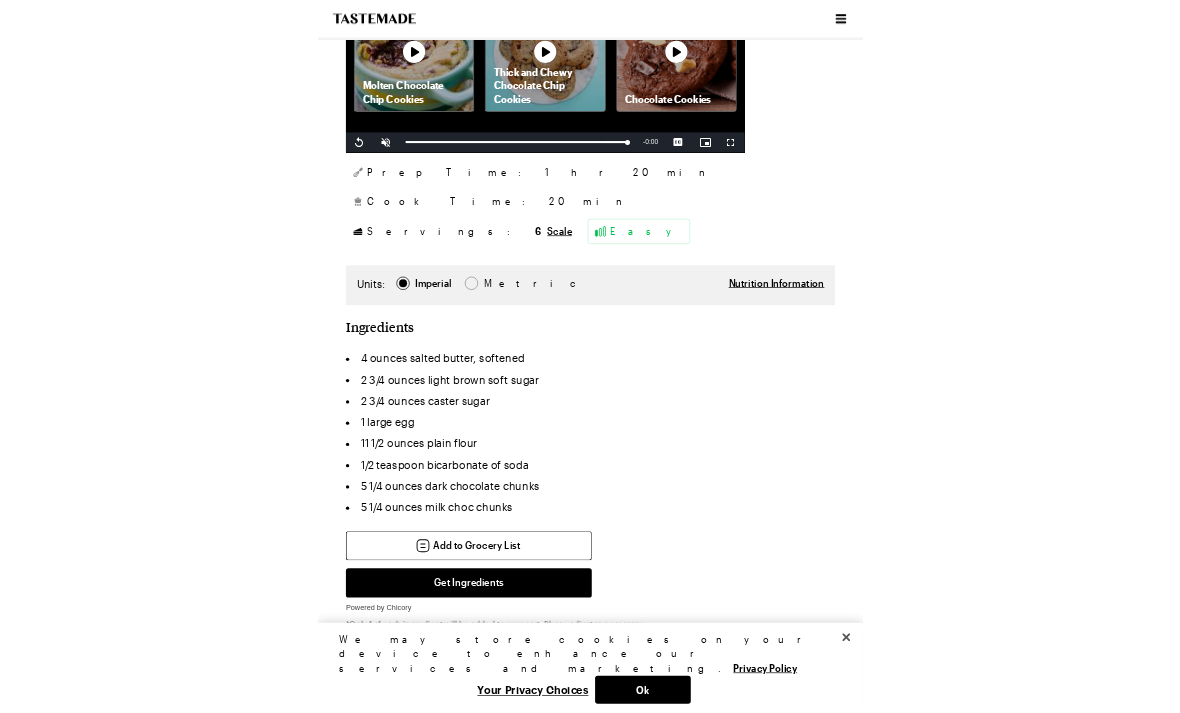 scroll, scrollTop: 296, scrollLeft: 0, axis: vertical 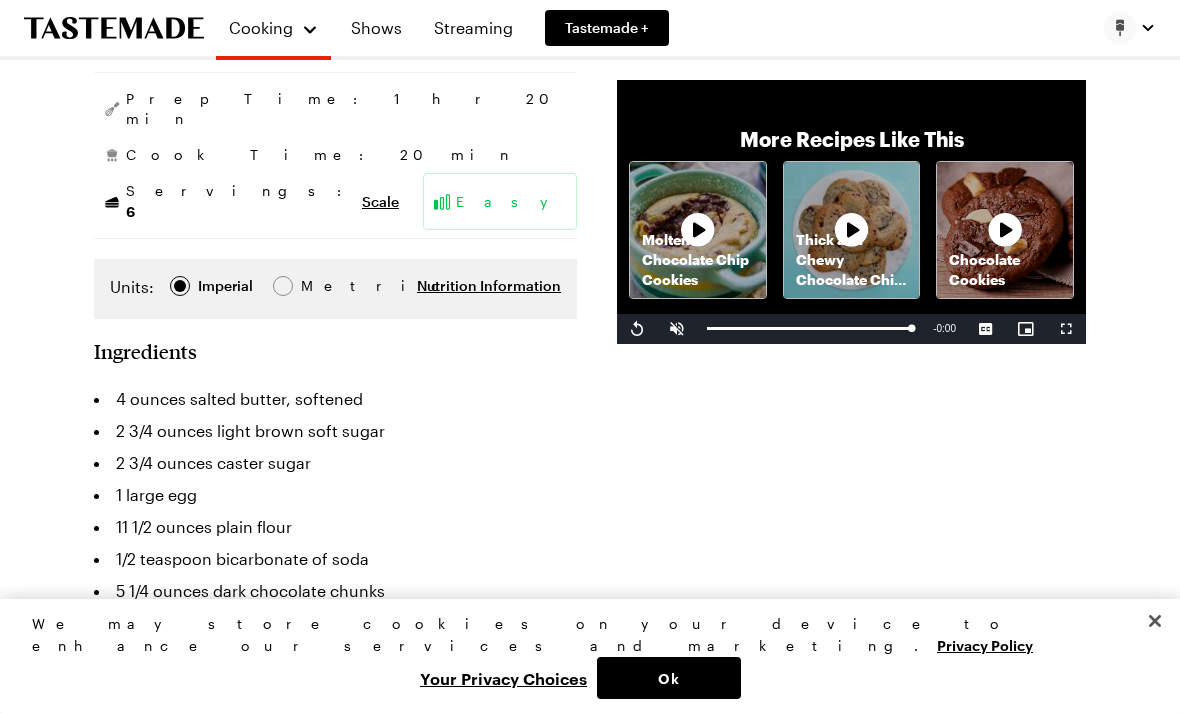 click on "Ok" at bounding box center [669, 678] 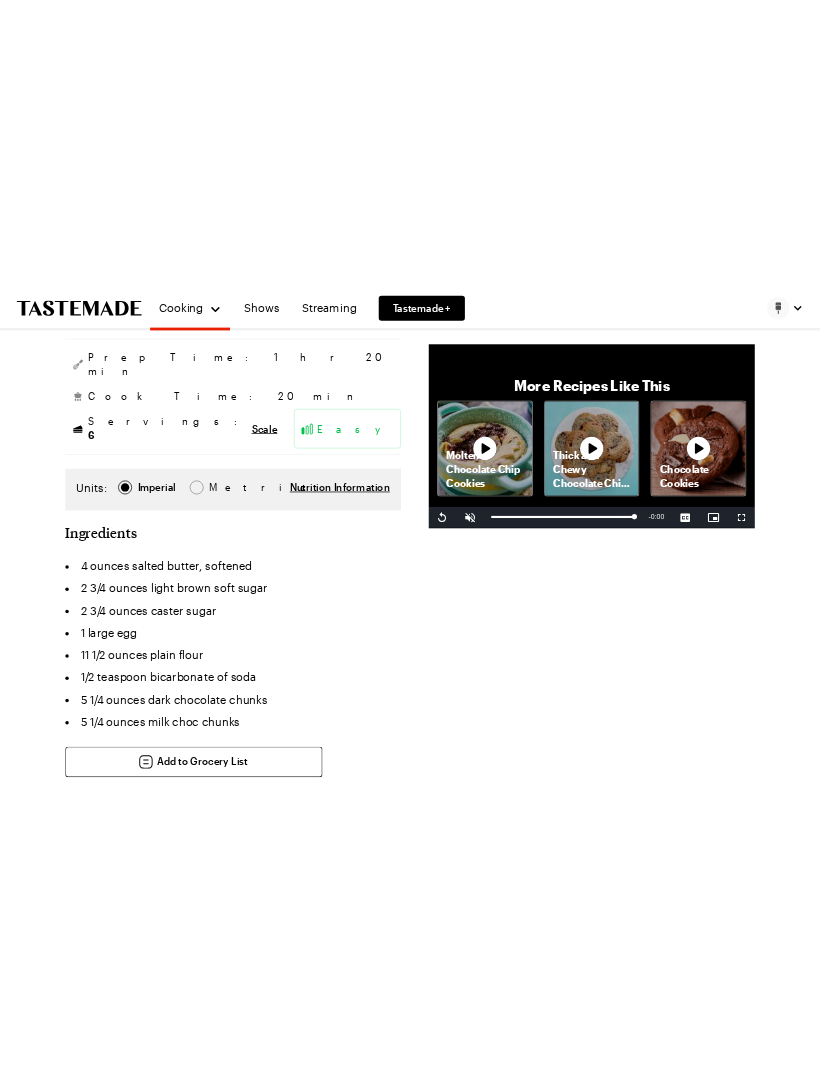 scroll, scrollTop: 520, scrollLeft: 0, axis: vertical 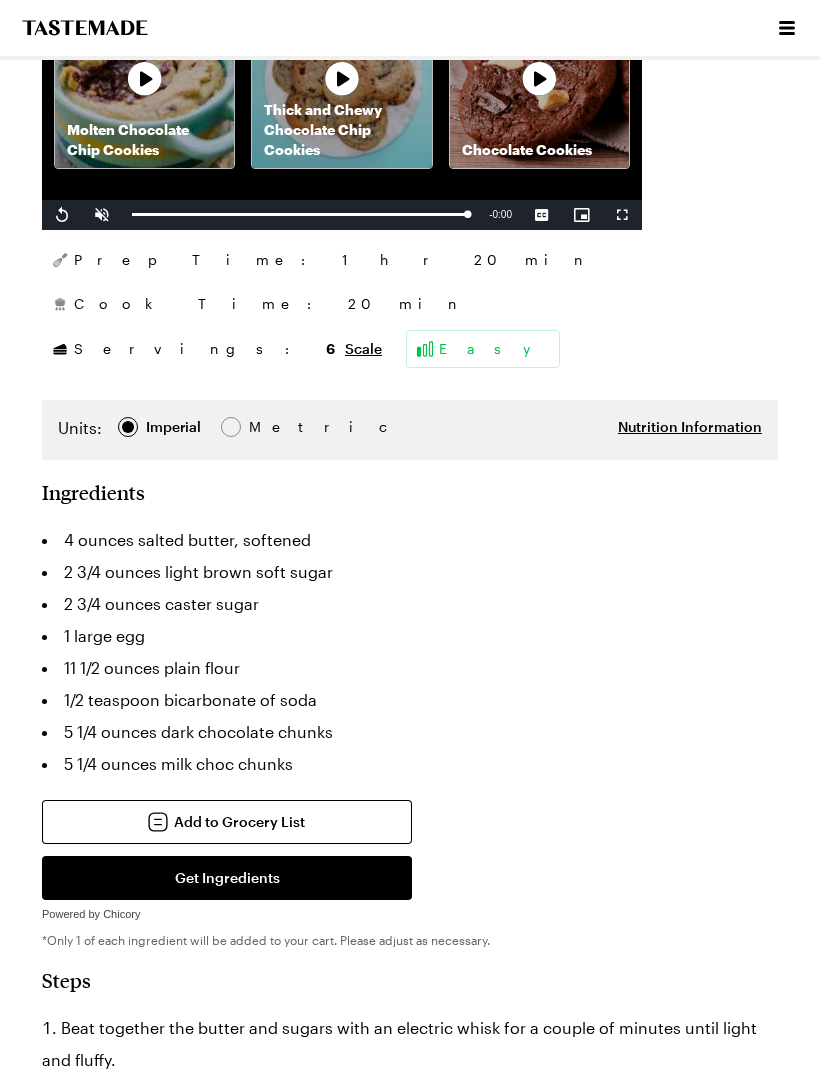 type on "x" 